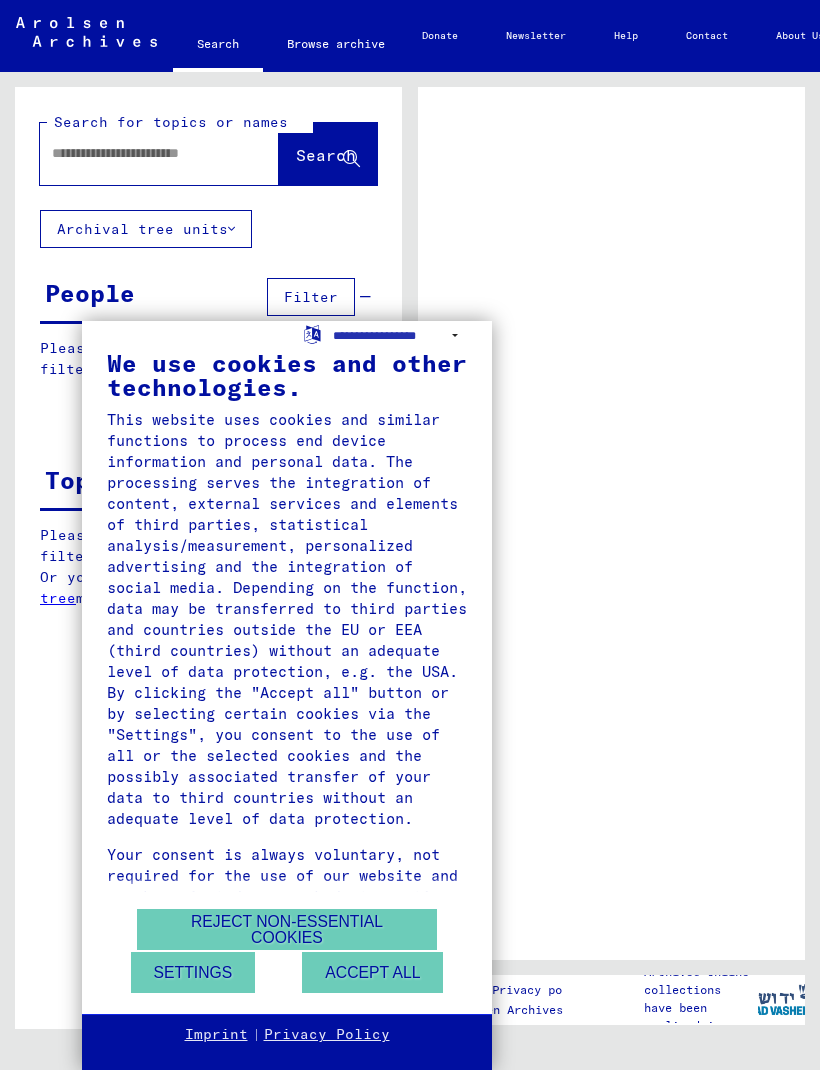 scroll, scrollTop: 0, scrollLeft: 0, axis: both 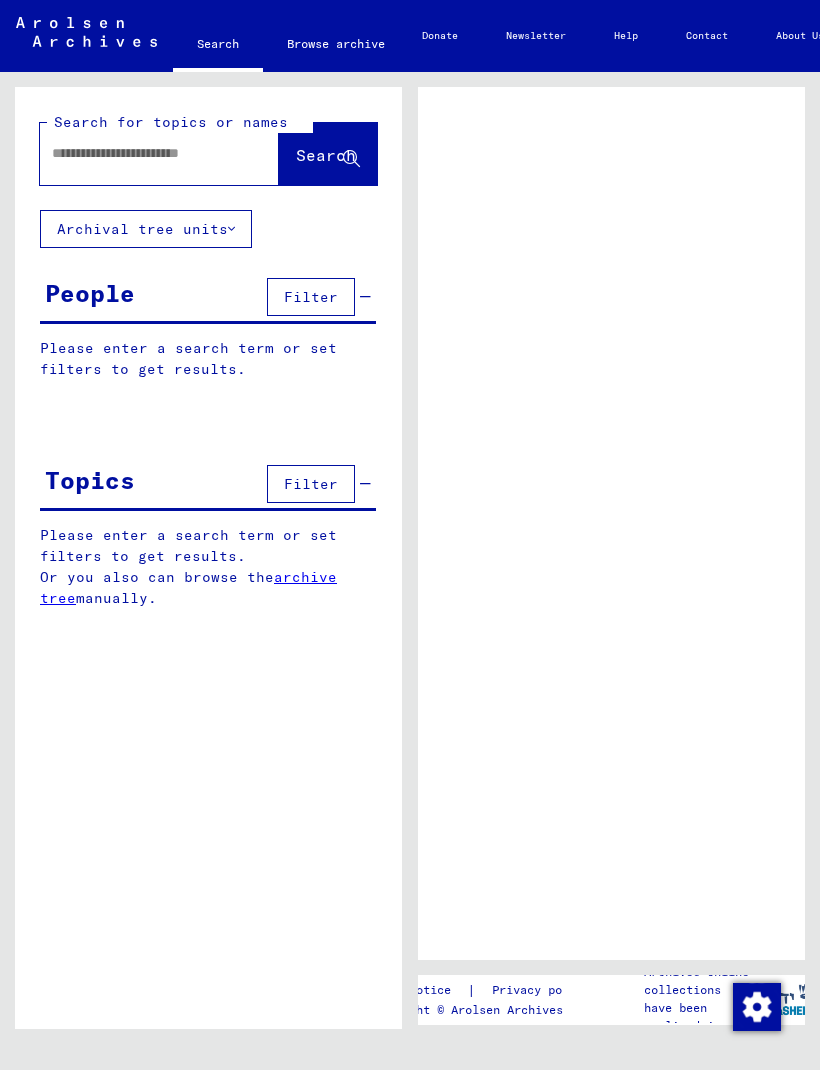 click on "People" at bounding box center (90, 293) 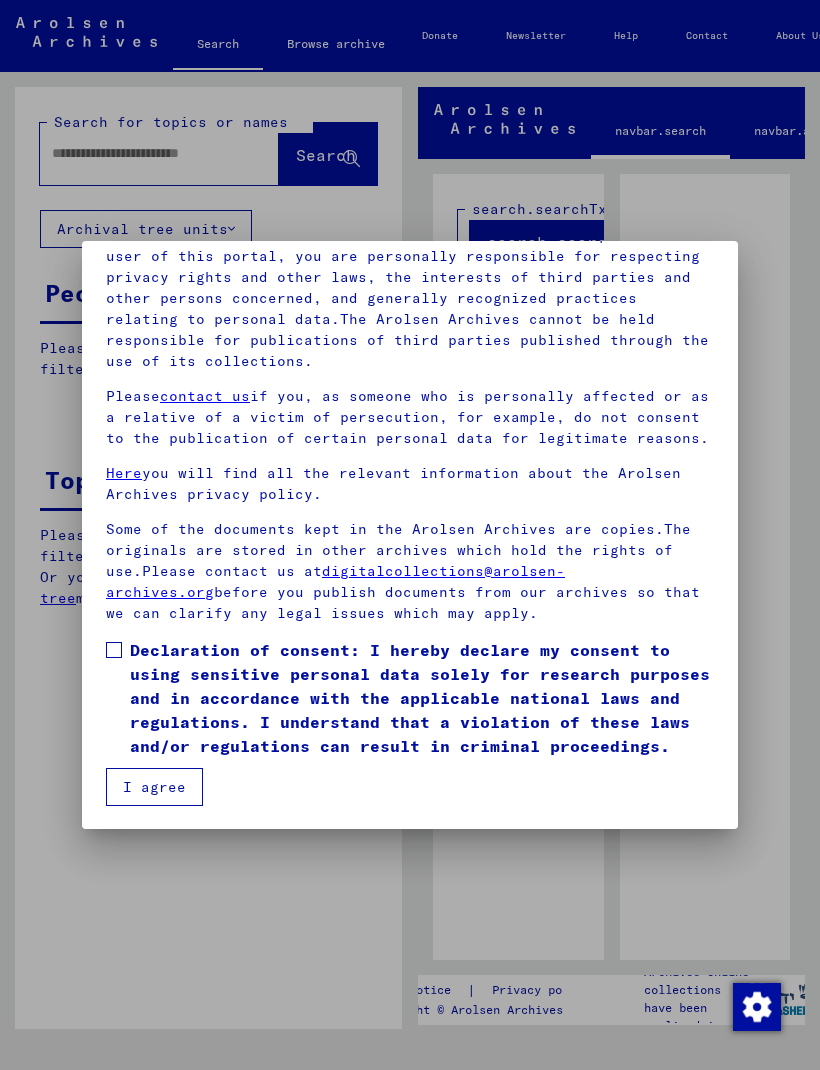 scroll, scrollTop: 236, scrollLeft: 0, axis: vertical 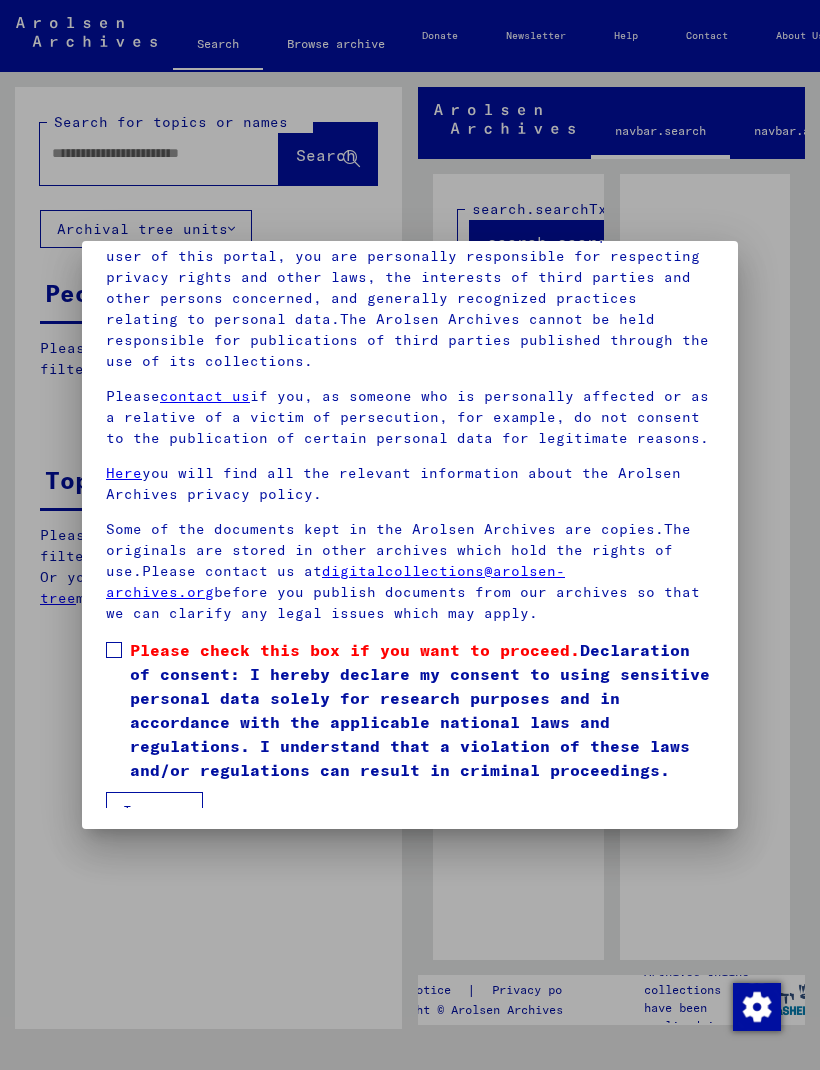 click on "I agree" at bounding box center (154, 811) 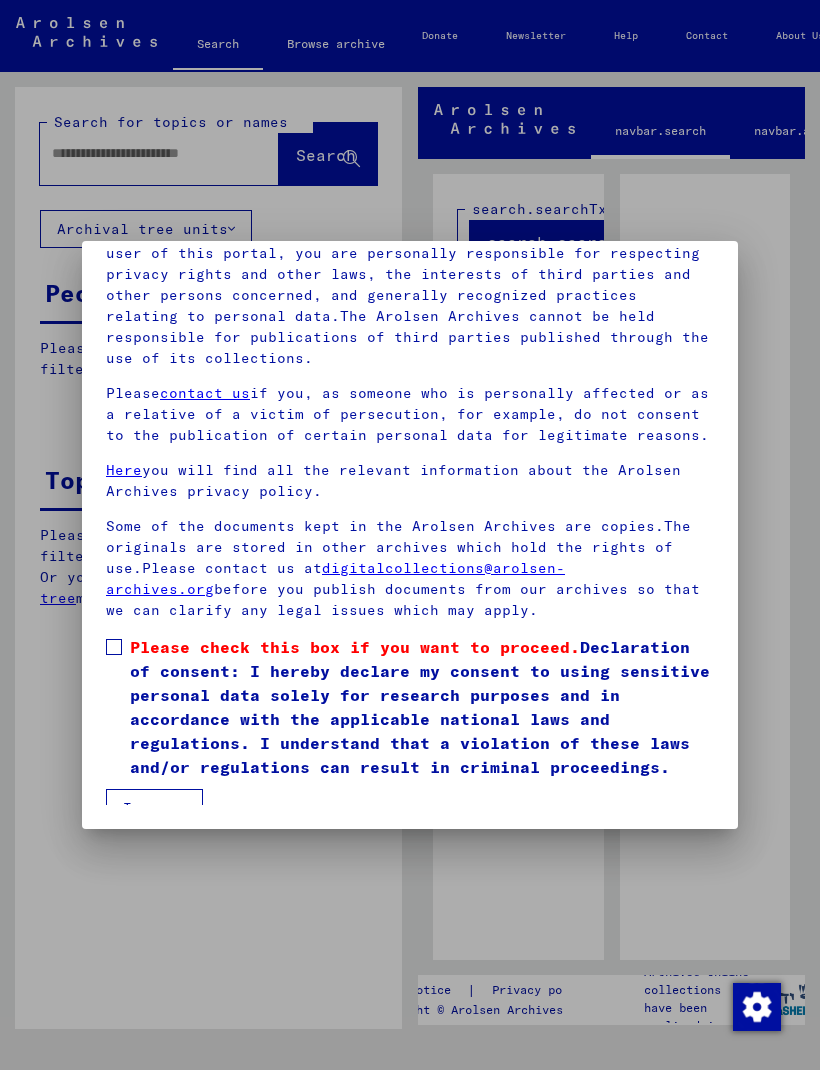click on "I agree" at bounding box center [154, 808] 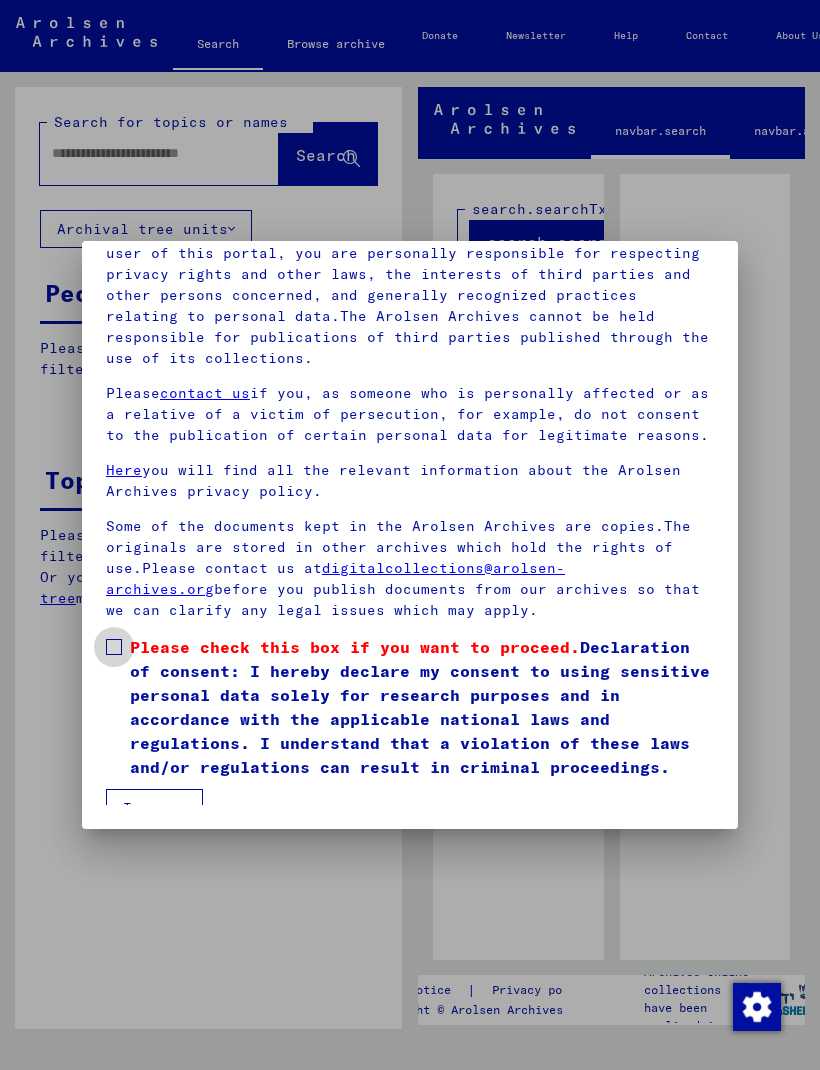 click on "Please check this box if you want to proceed.   Declaration of consent: I hereby declare my consent to using sensitive personal data solely for research purposes and in accordance with the applicable national laws and regulations. I understand that a violation of these laws and/or regulations can result in criminal proceedings." at bounding box center (410, 707) 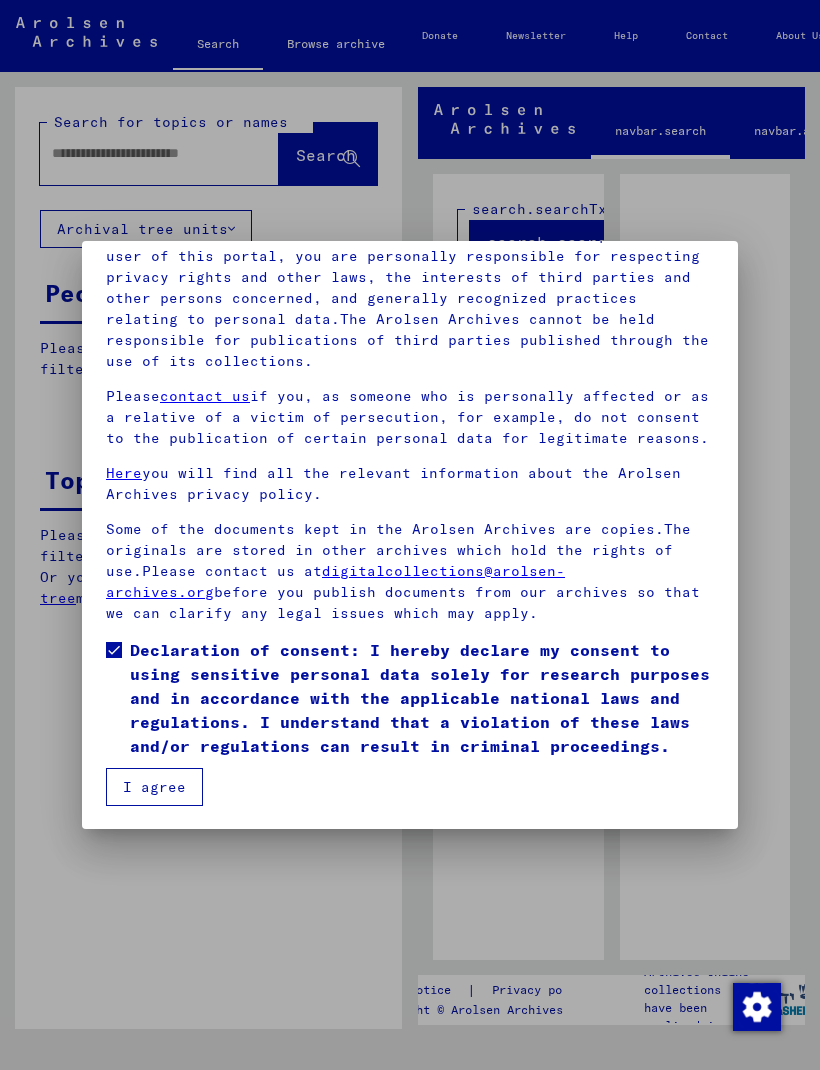 click on "I agree" at bounding box center [154, 787] 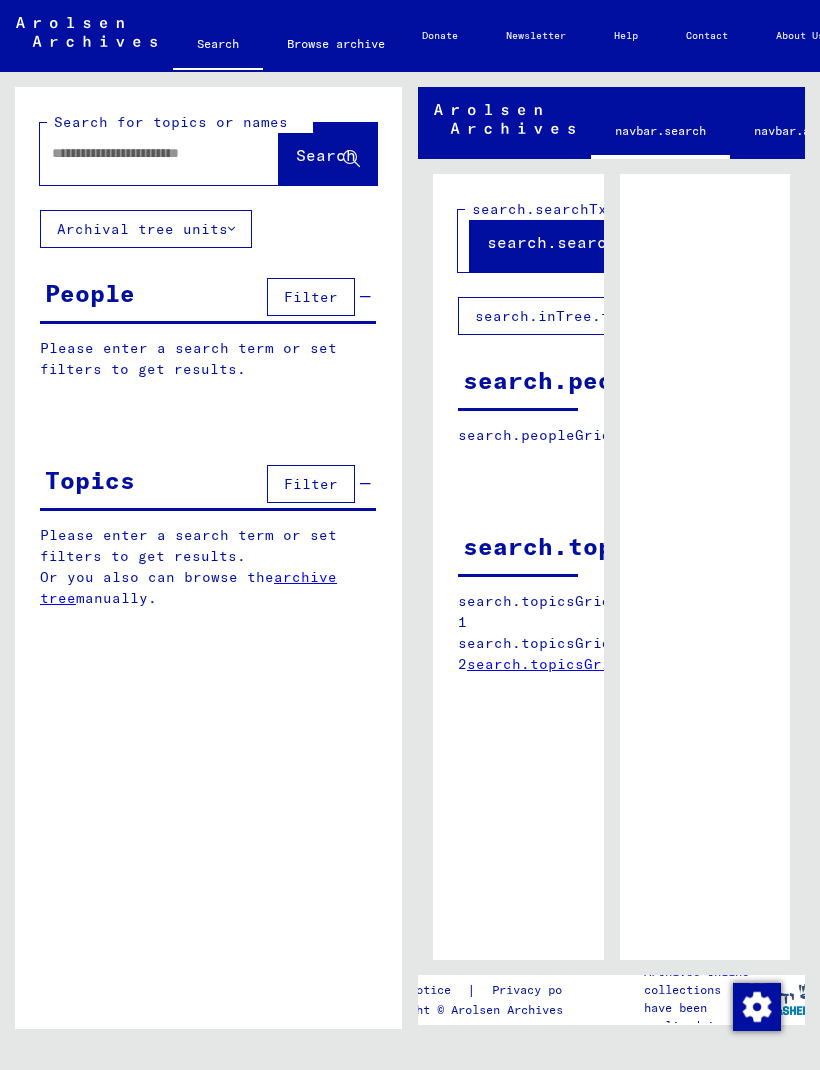 scroll, scrollTop: 0, scrollLeft: 0, axis: both 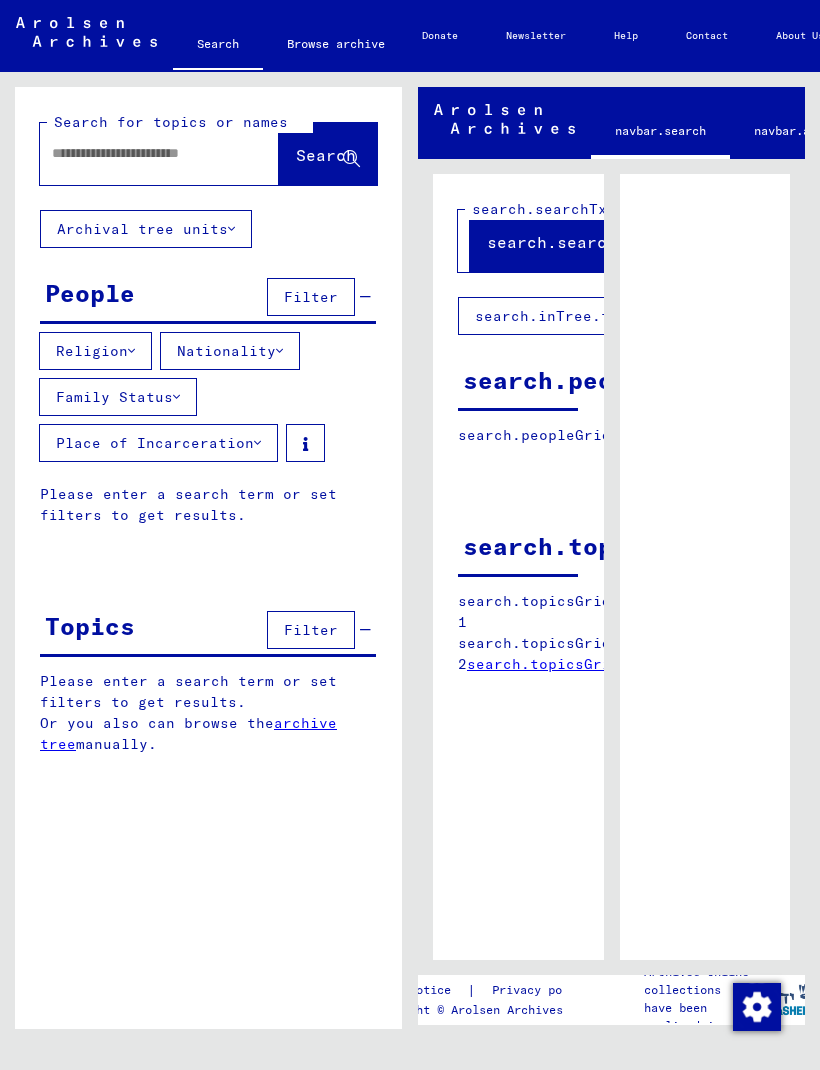 click on "Filter" at bounding box center [311, 297] 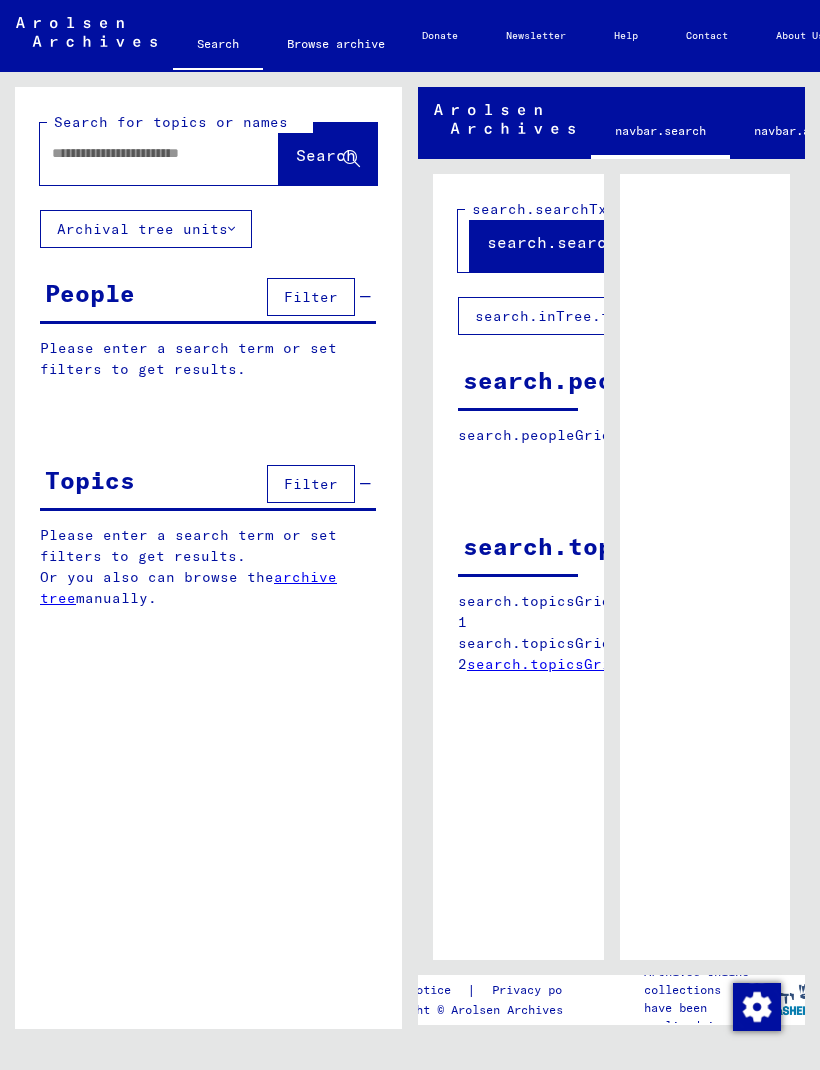 click on "Filter" at bounding box center [311, 297] 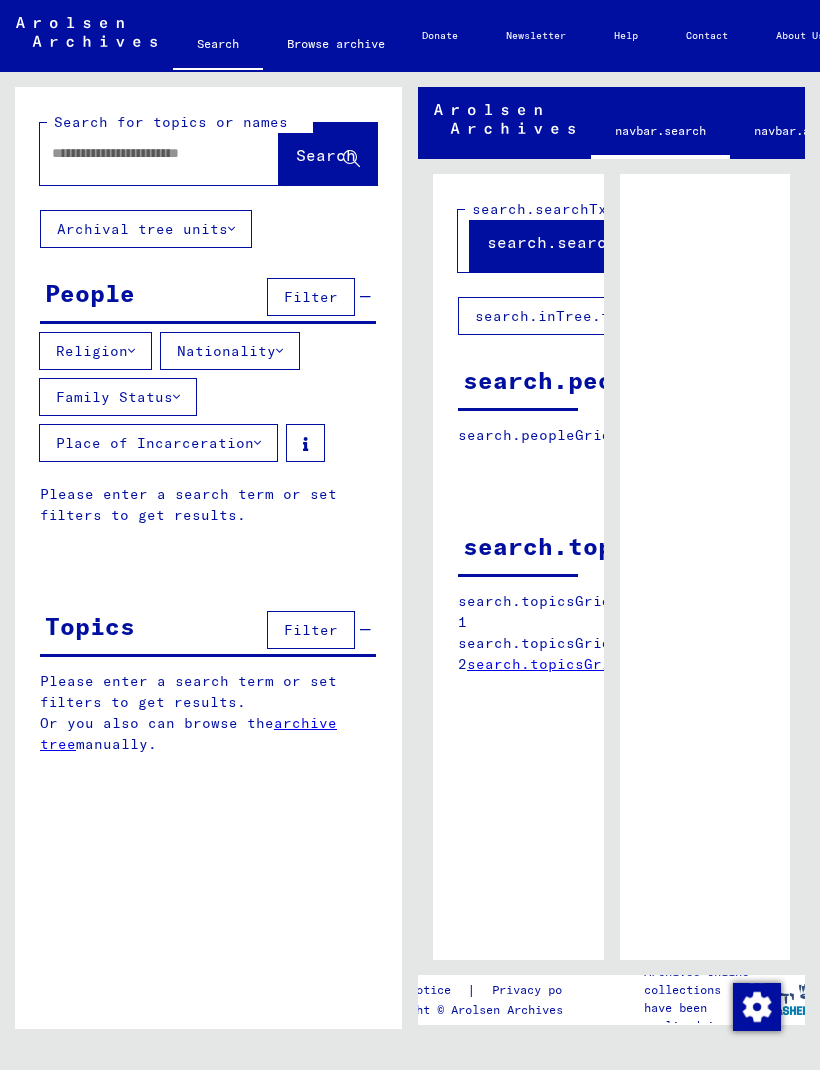 scroll, scrollTop: 0, scrollLeft: 0, axis: both 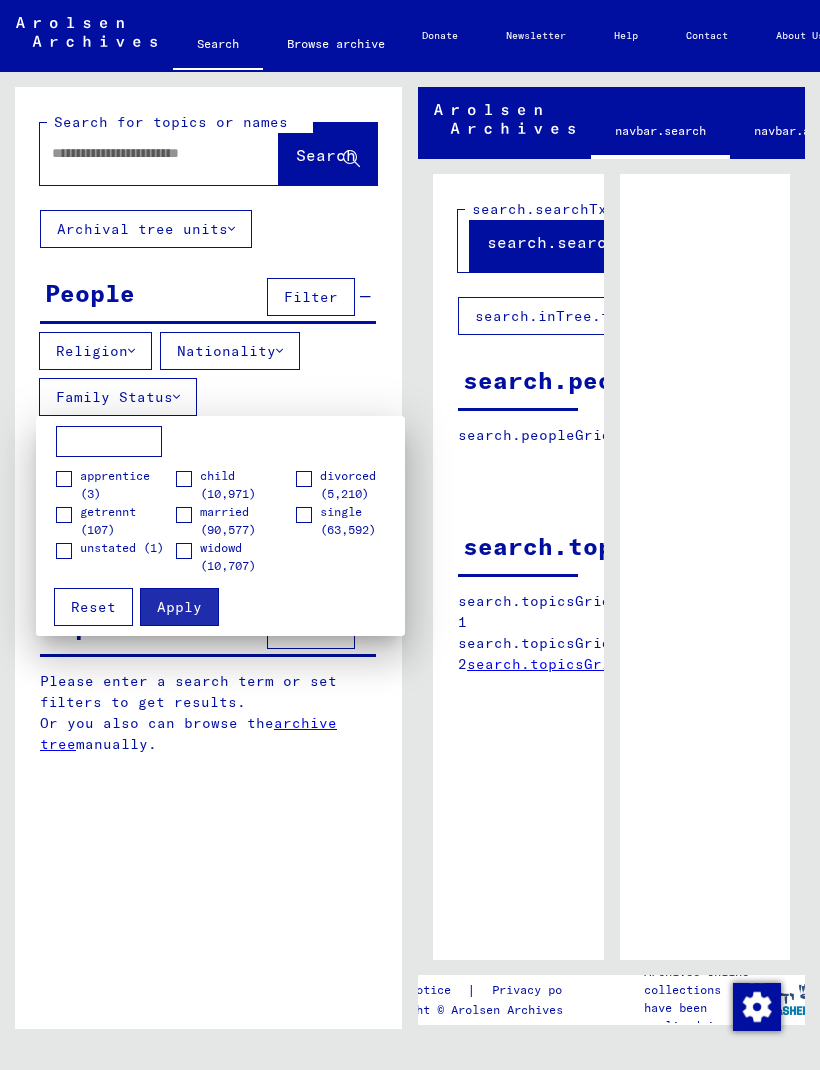 click at bounding box center [410, 535] 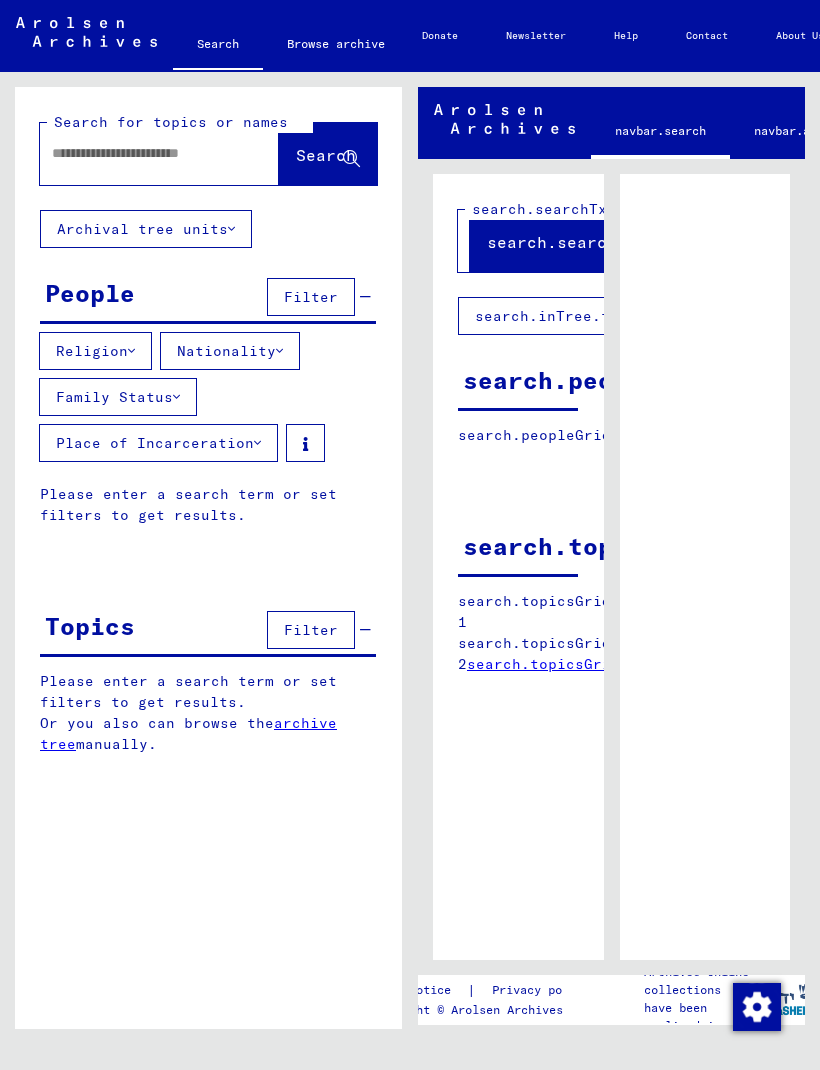 click 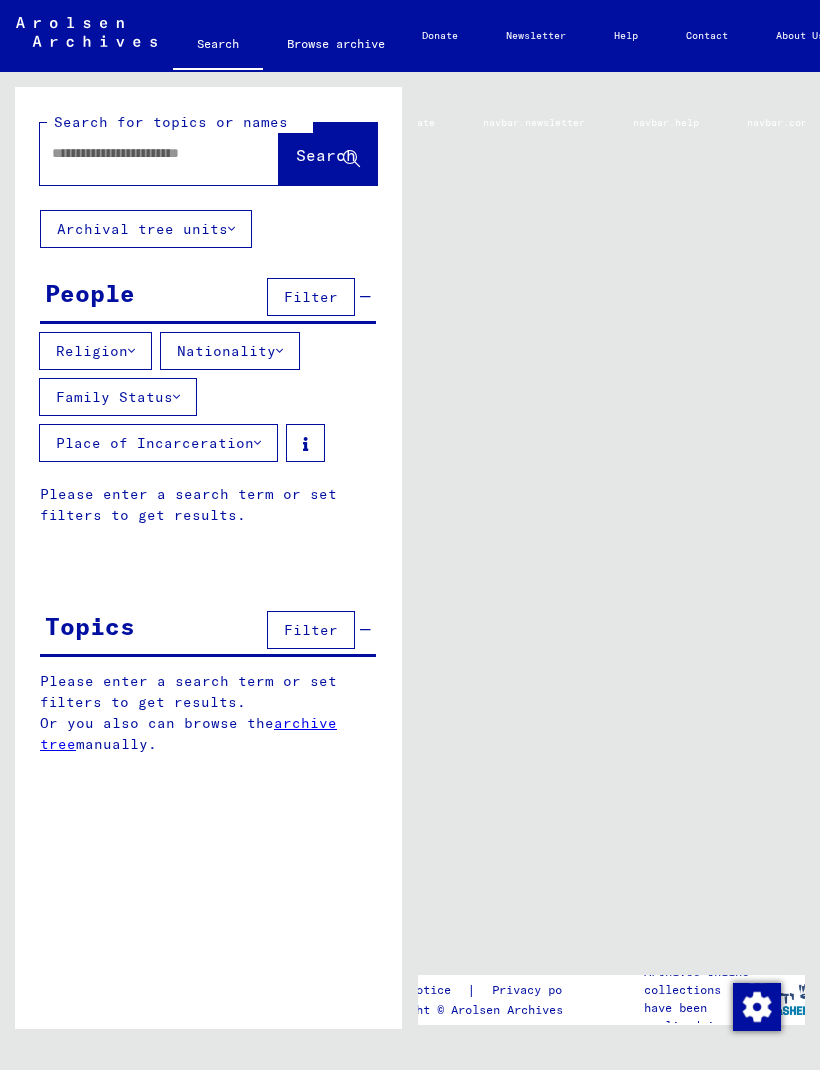 scroll, scrollTop: 0, scrollLeft: 538, axis: horizontal 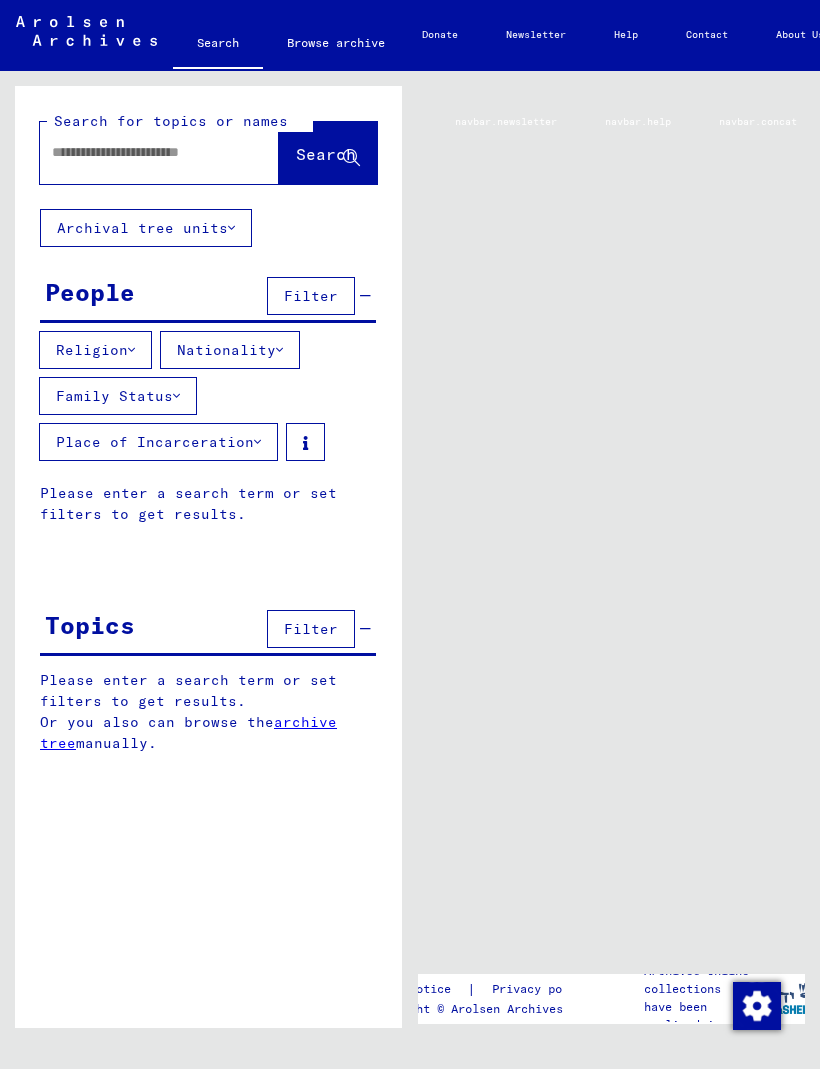 click at bounding box center (141, 153) 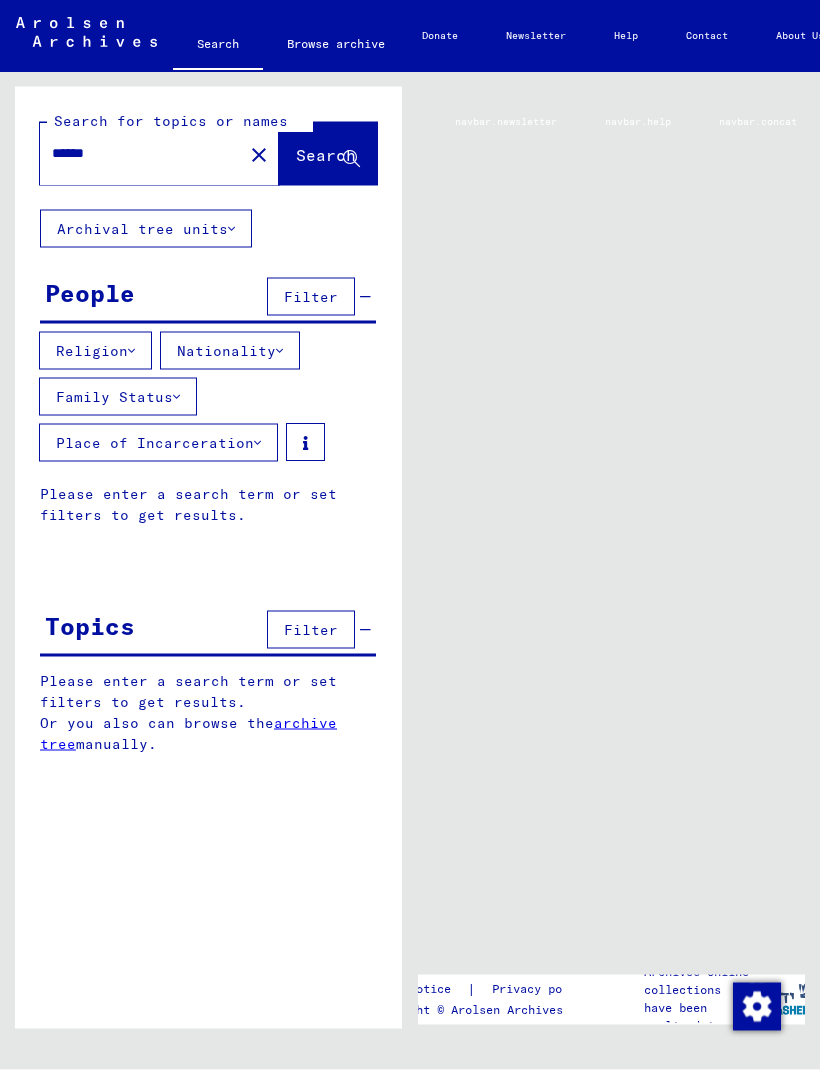 type on "******" 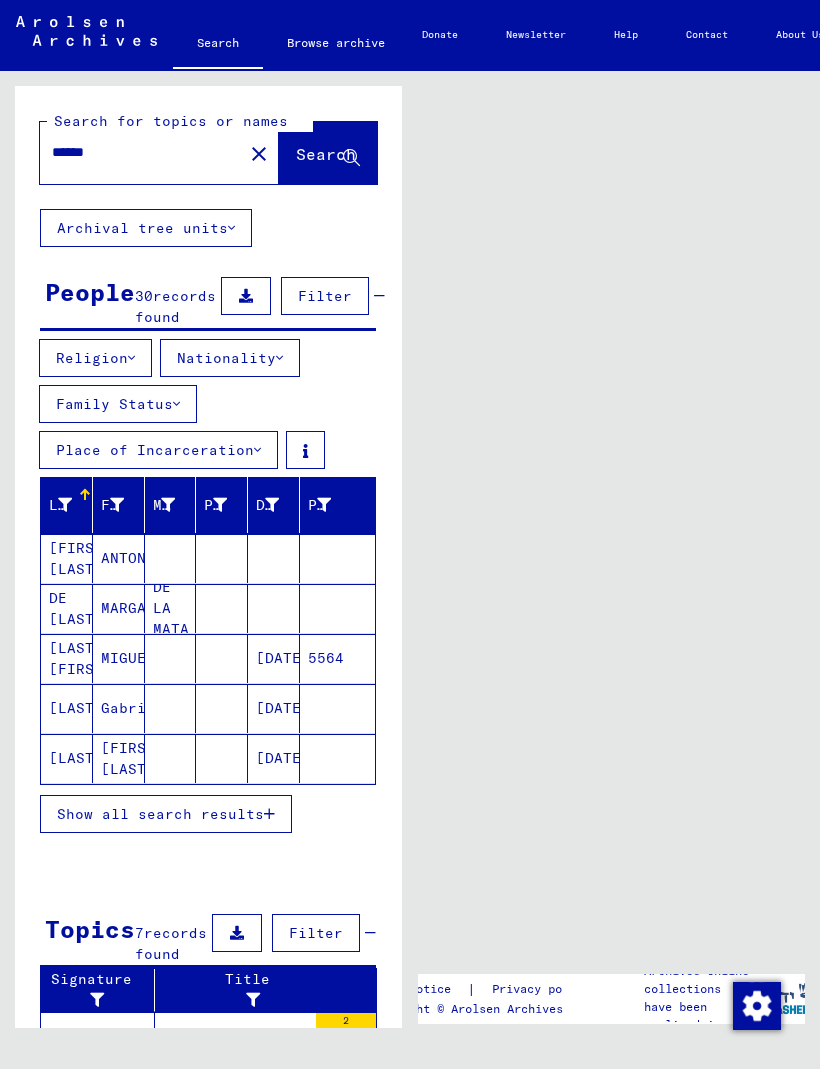 scroll, scrollTop: 156, scrollLeft: 0, axis: vertical 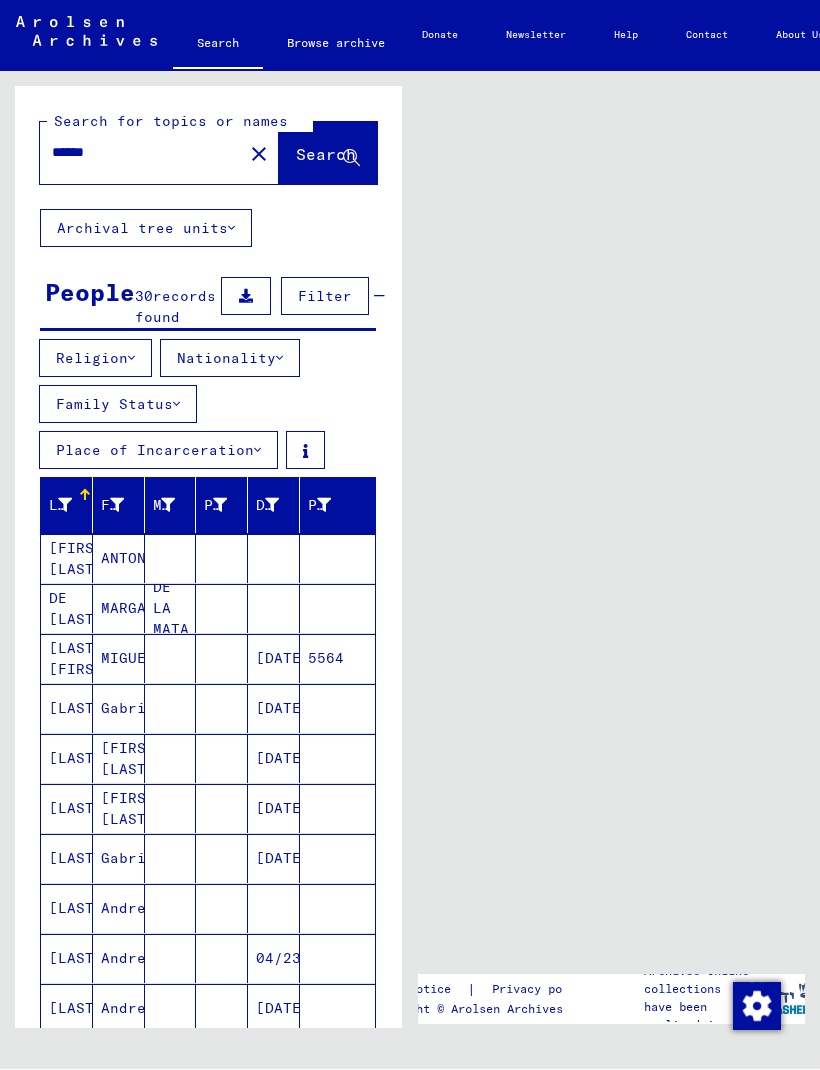 click on "Nationality" at bounding box center (230, 359) 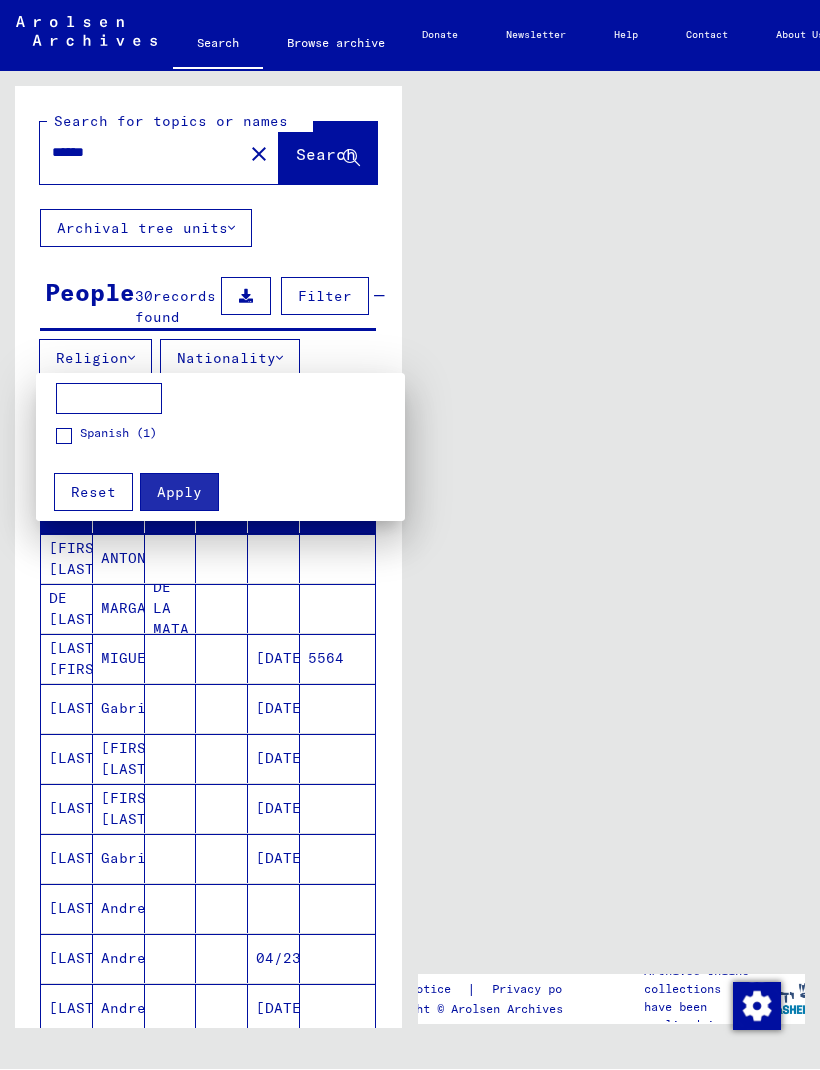 click on "Spanish (1)" at bounding box center (106, 435) 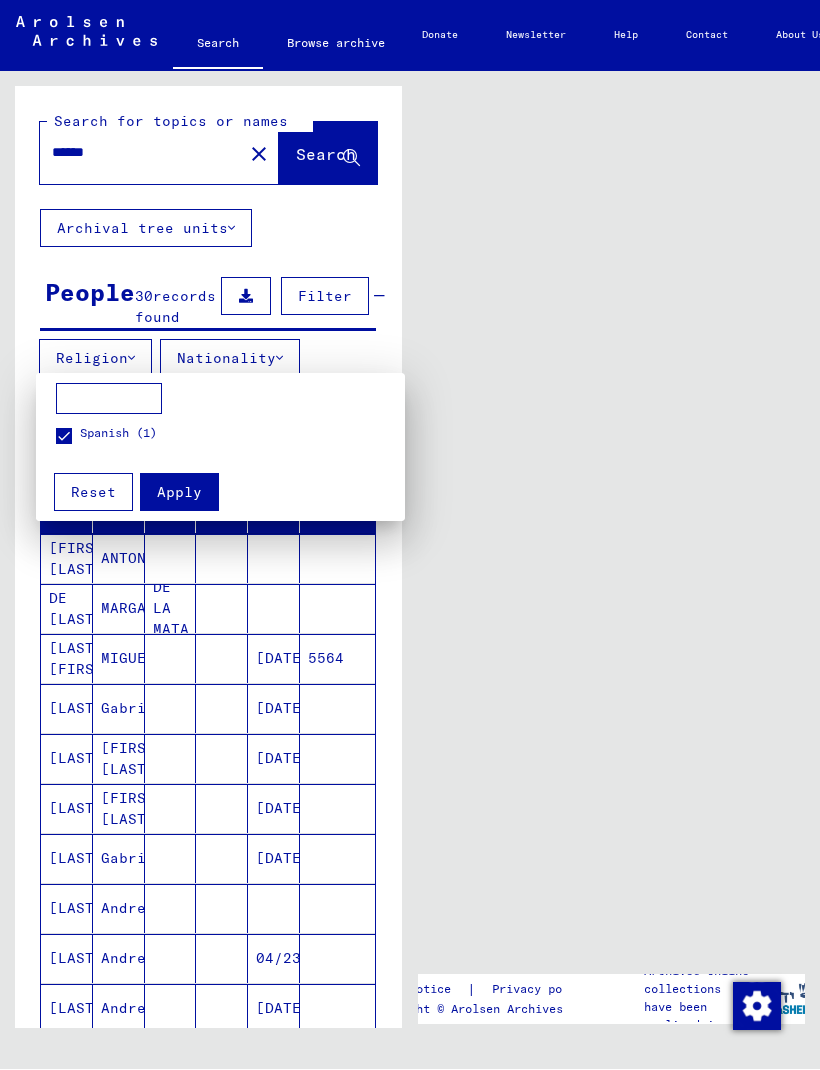 click on "Apply" at bounding box center (179, 493) 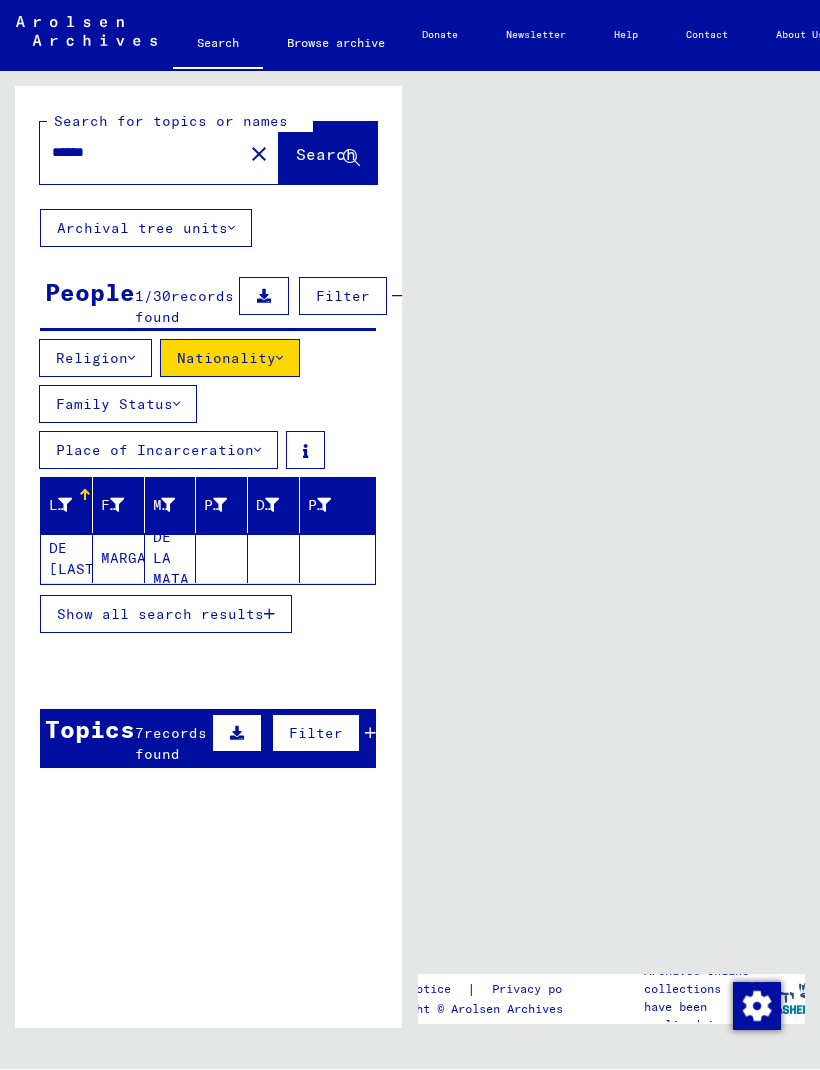 click on "Show all search results" at bounding box center [160, 615] 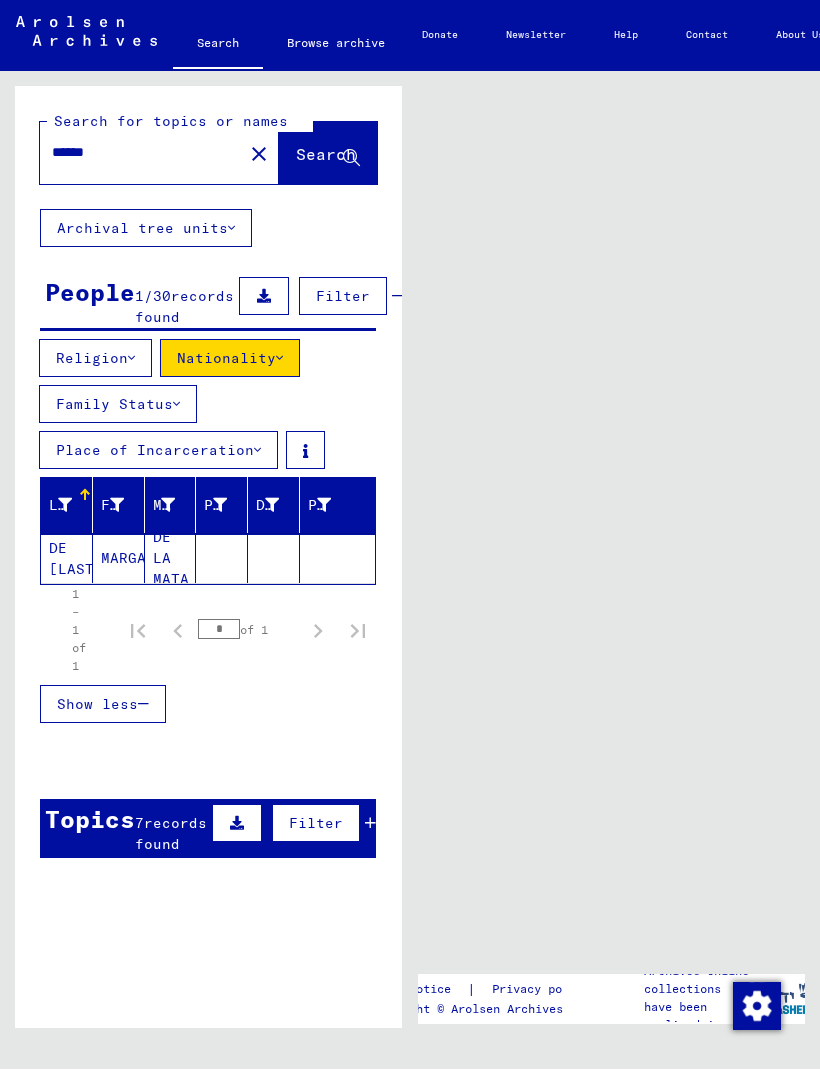 click on "Place of Incarceration" at bounding box center (158, 451) 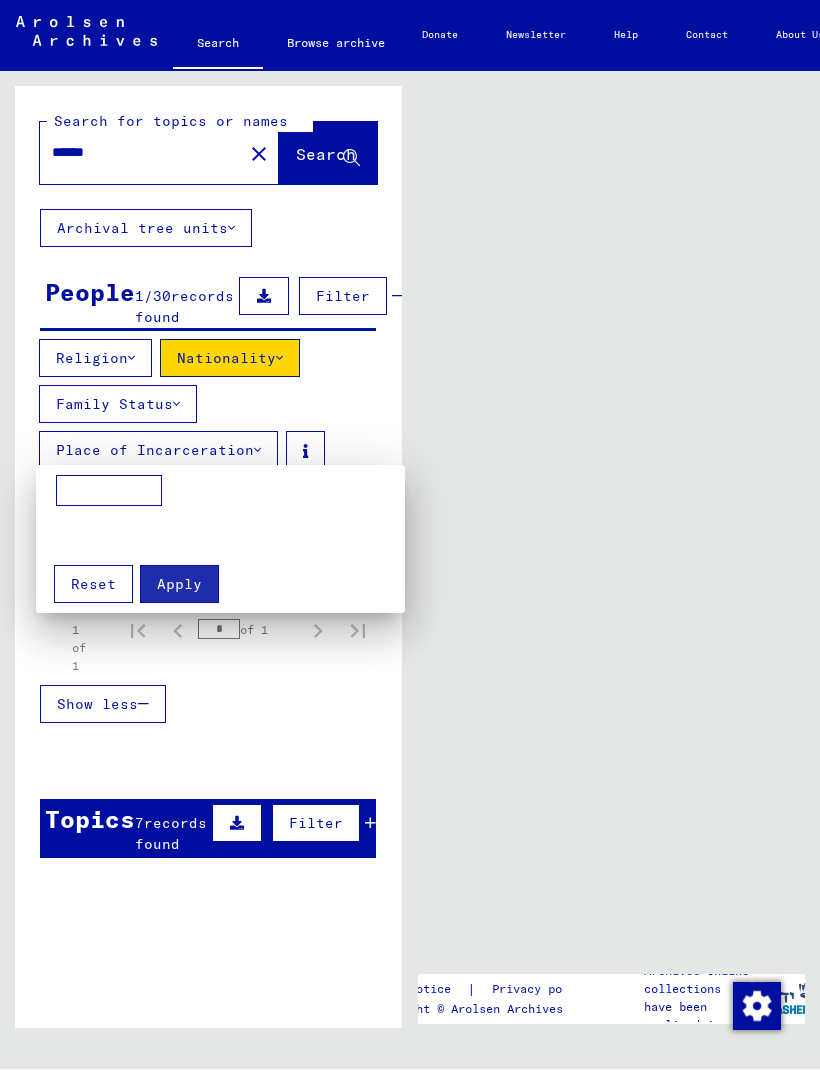 click at bounding box center [109, 492] 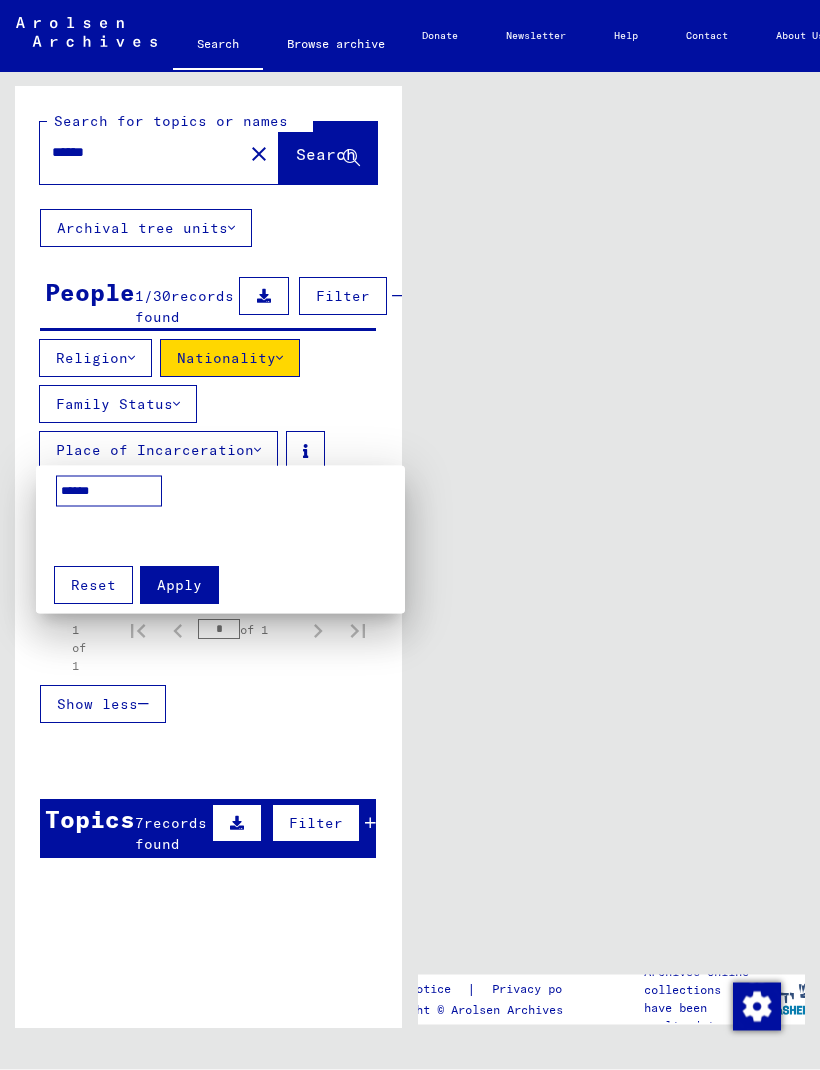 type on "******" 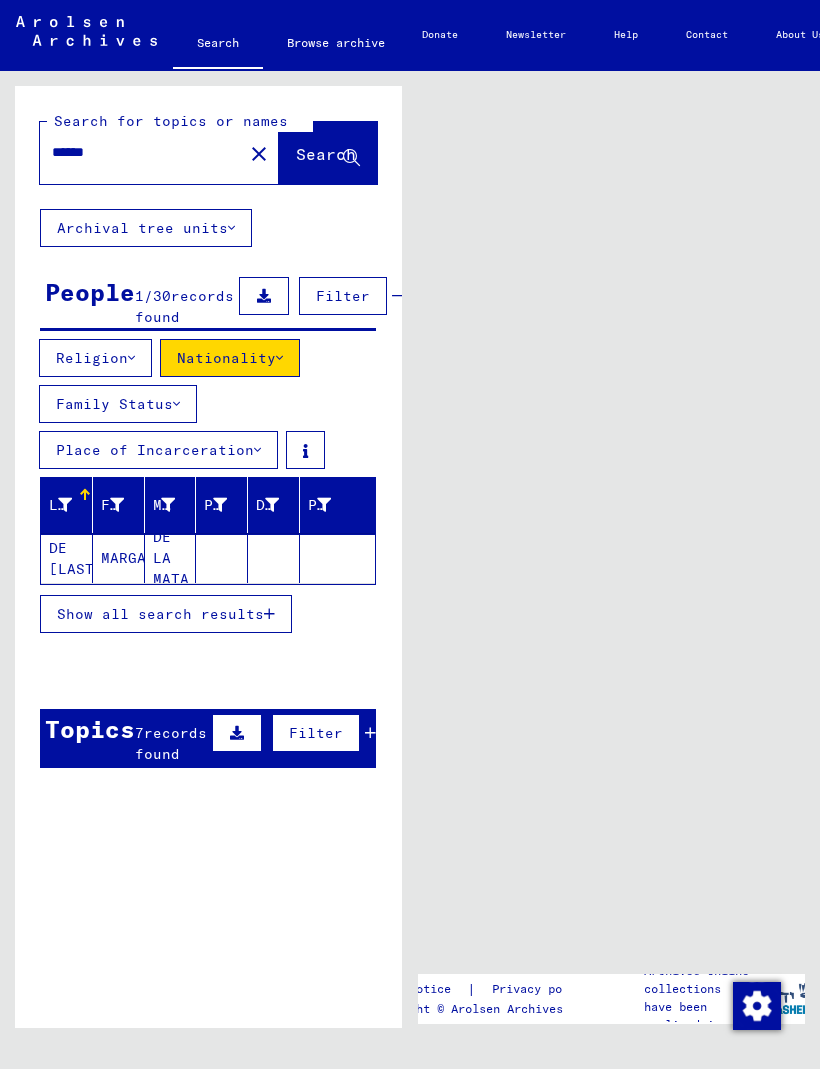 click on "MARGARITA" 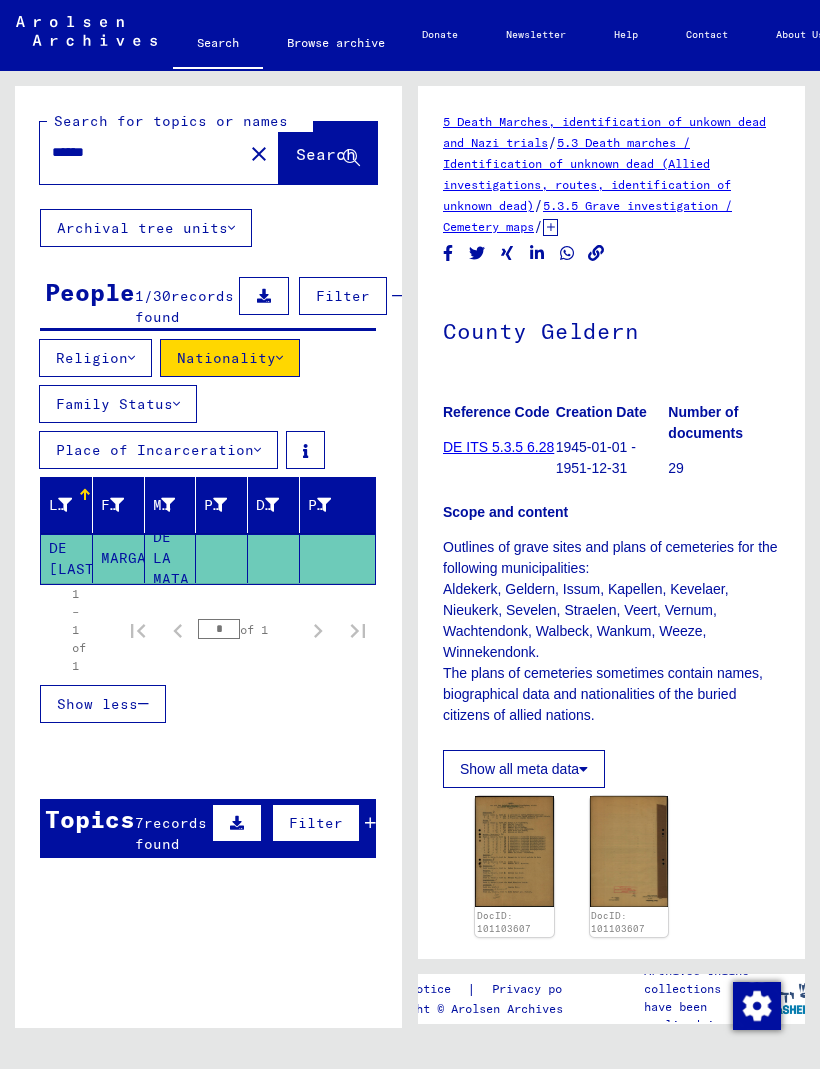 scroll, scrollTop: 0, scrollLeft: 0, axis: both 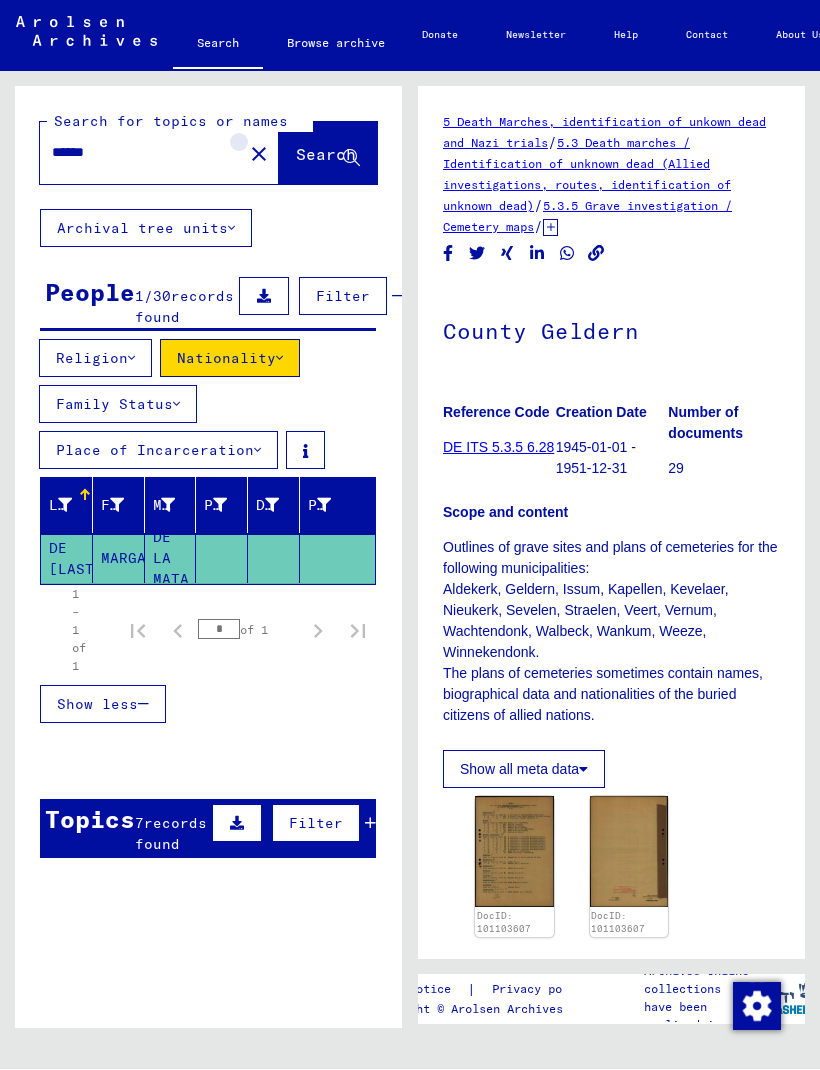 click on "close" 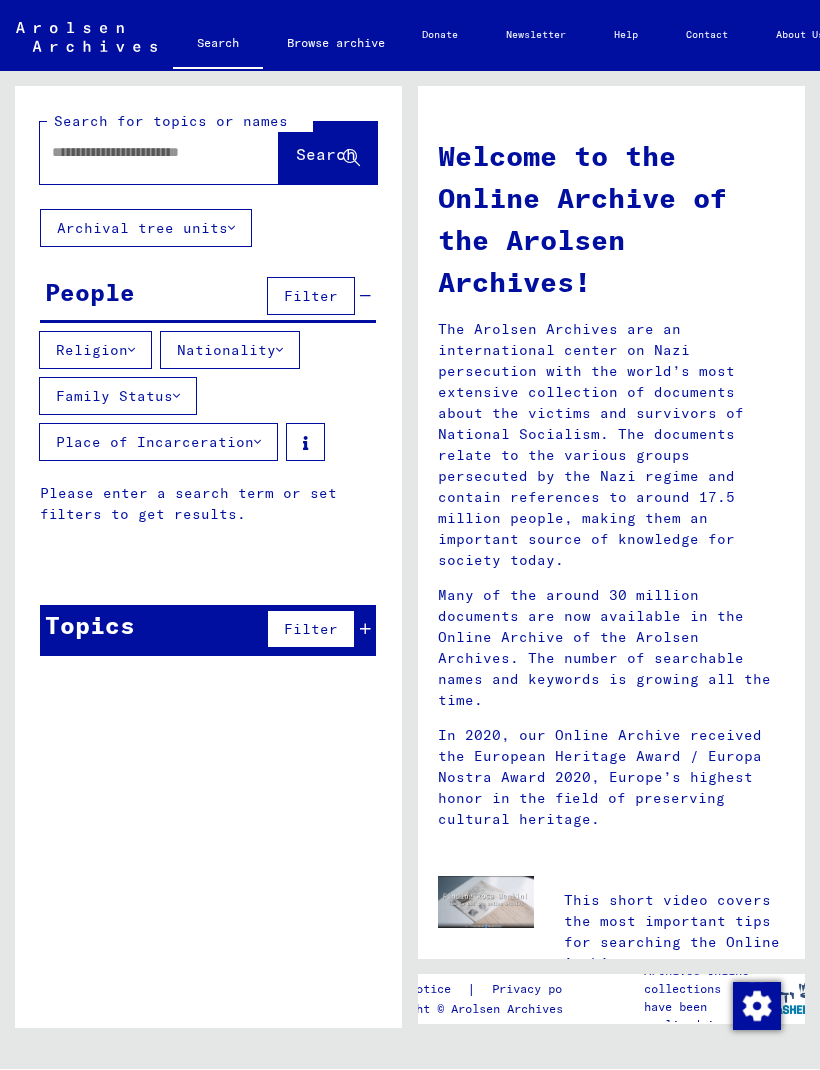 scroll, scrollTop: 0, scrollLeft: 0, axis: both 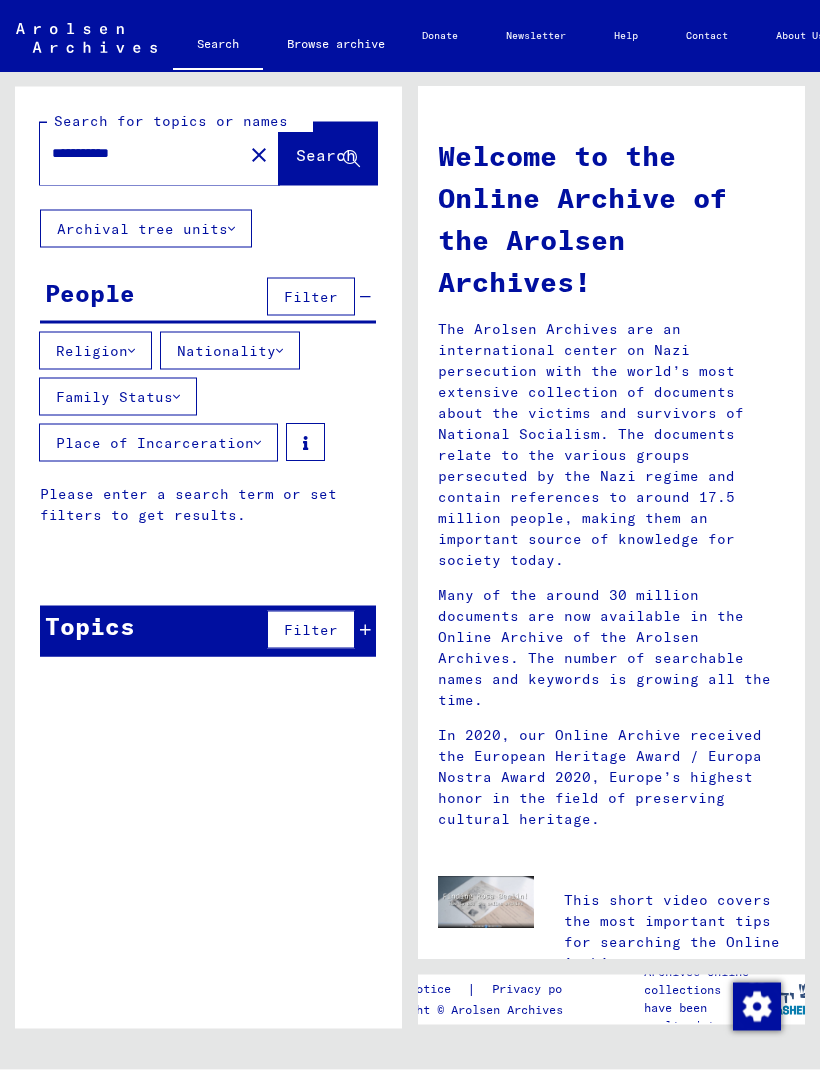 type on "**********" 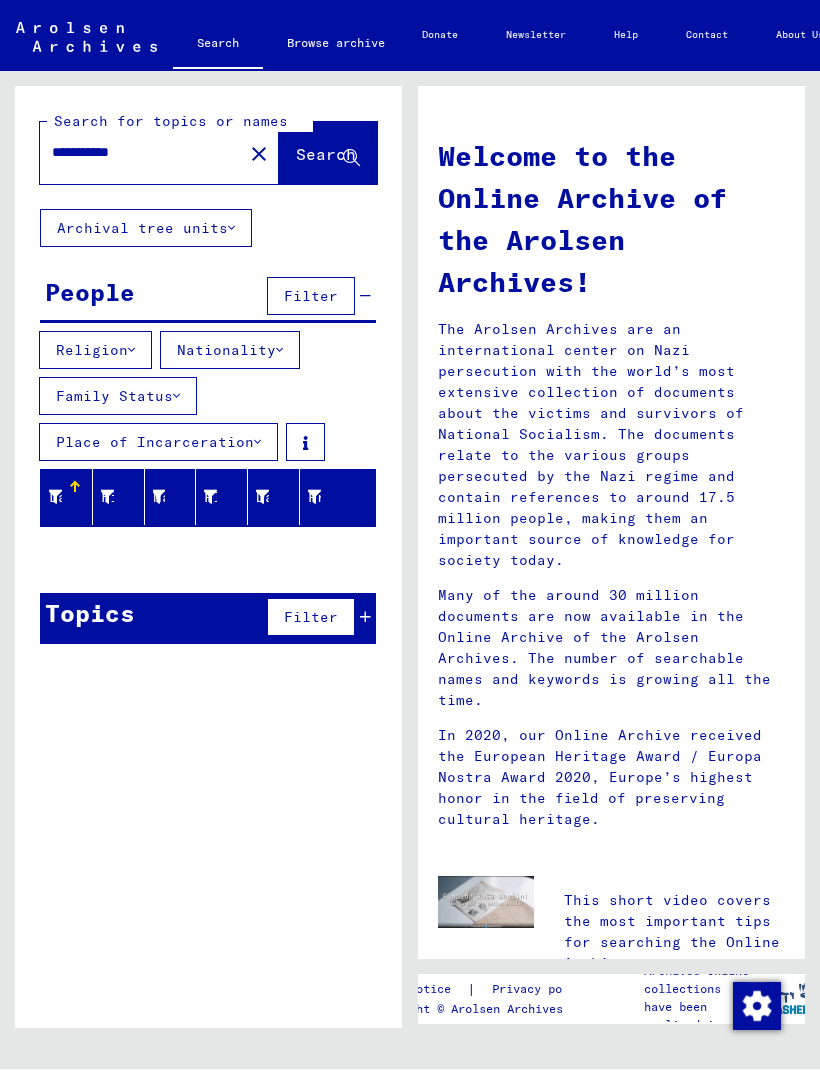 scroll, scrollTop: 0, scrollLeft: 0, axis: both 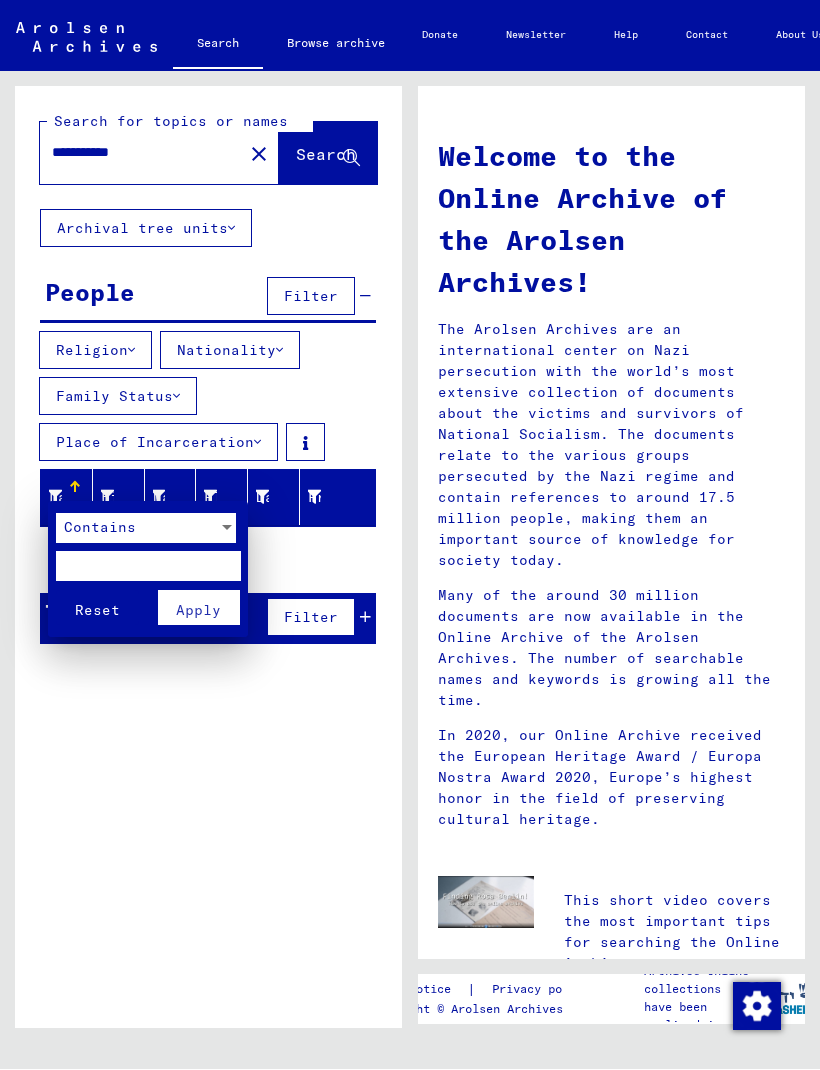 click on "Contains" at bounding box center (137, 529) 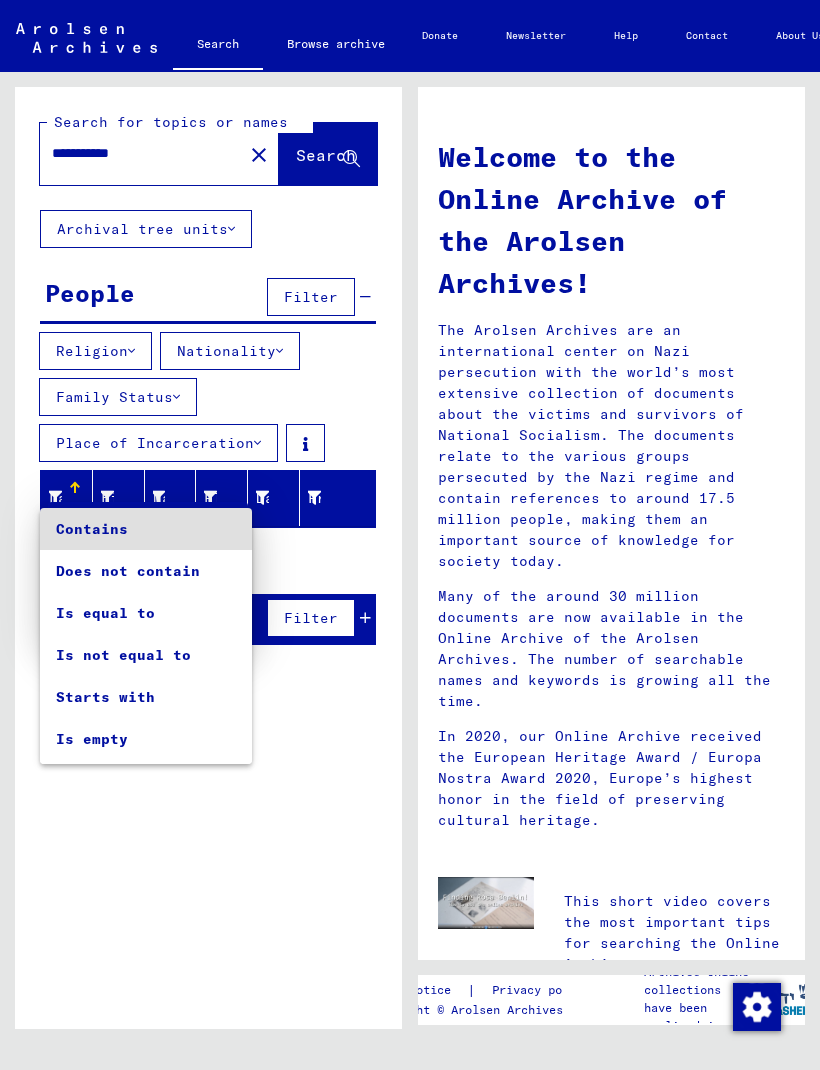 click at bounding box center (410, 535) 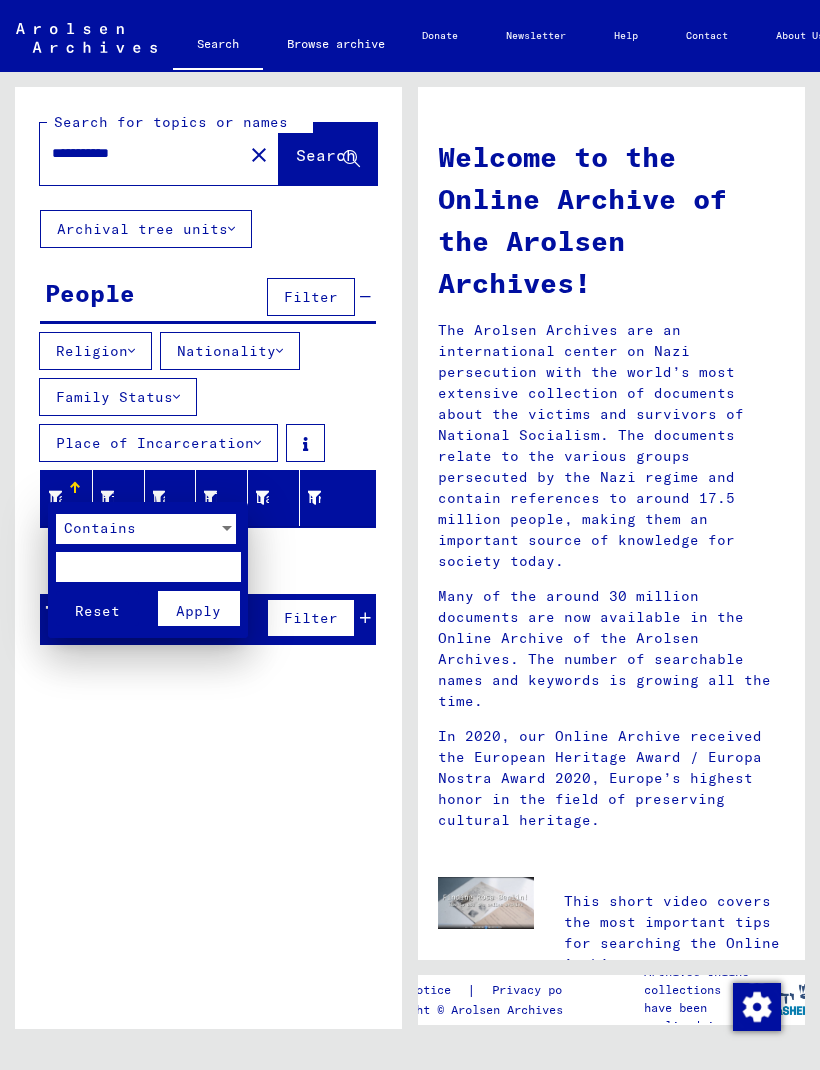 click at bounding box center (410, 535) 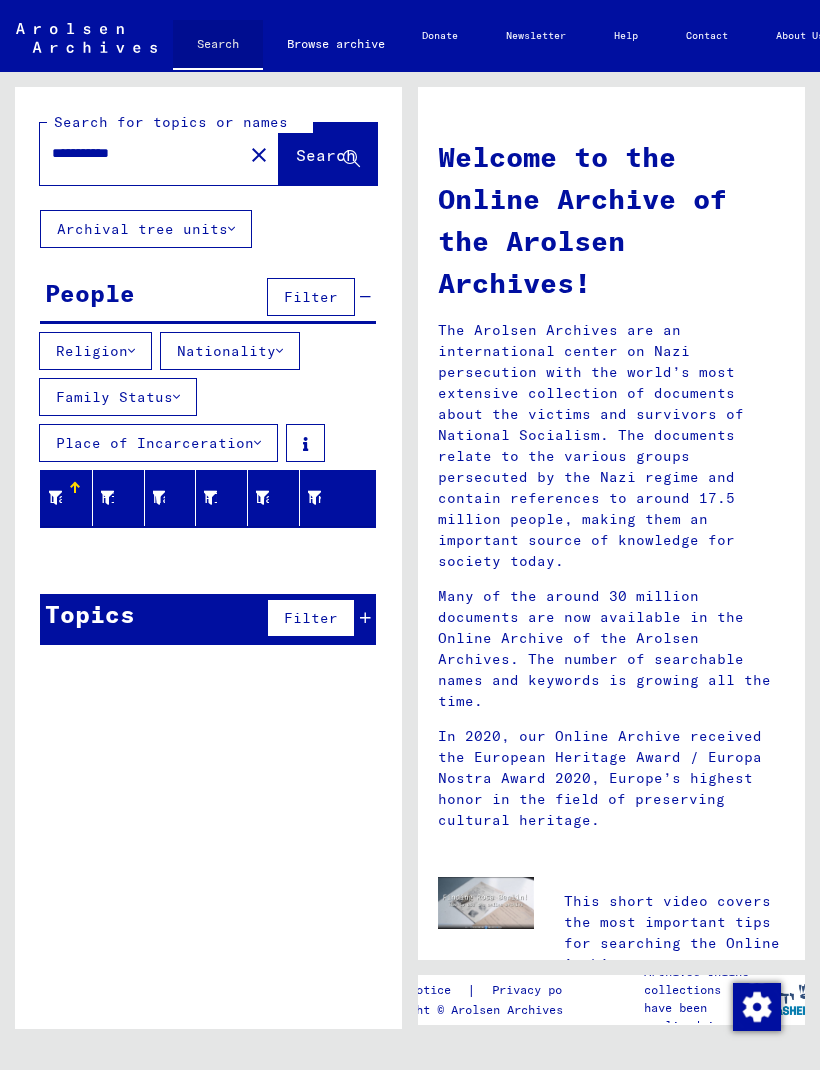 click on "Search" 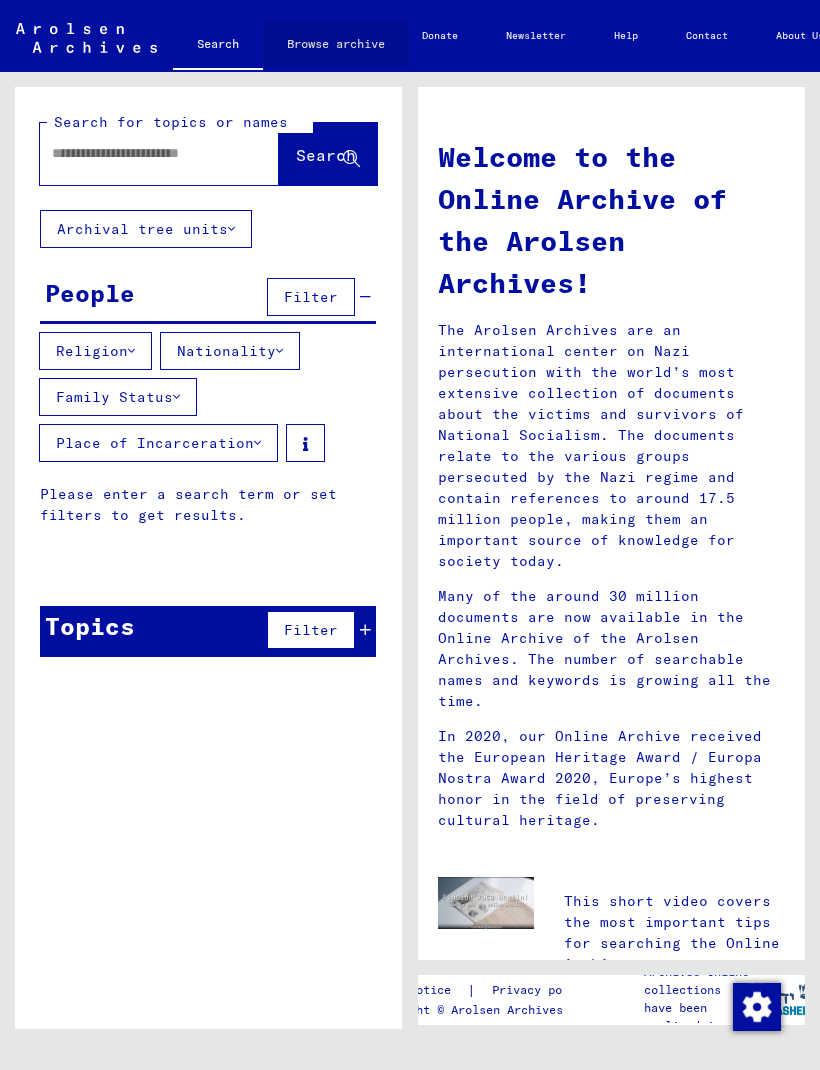 click on "Browse archive" 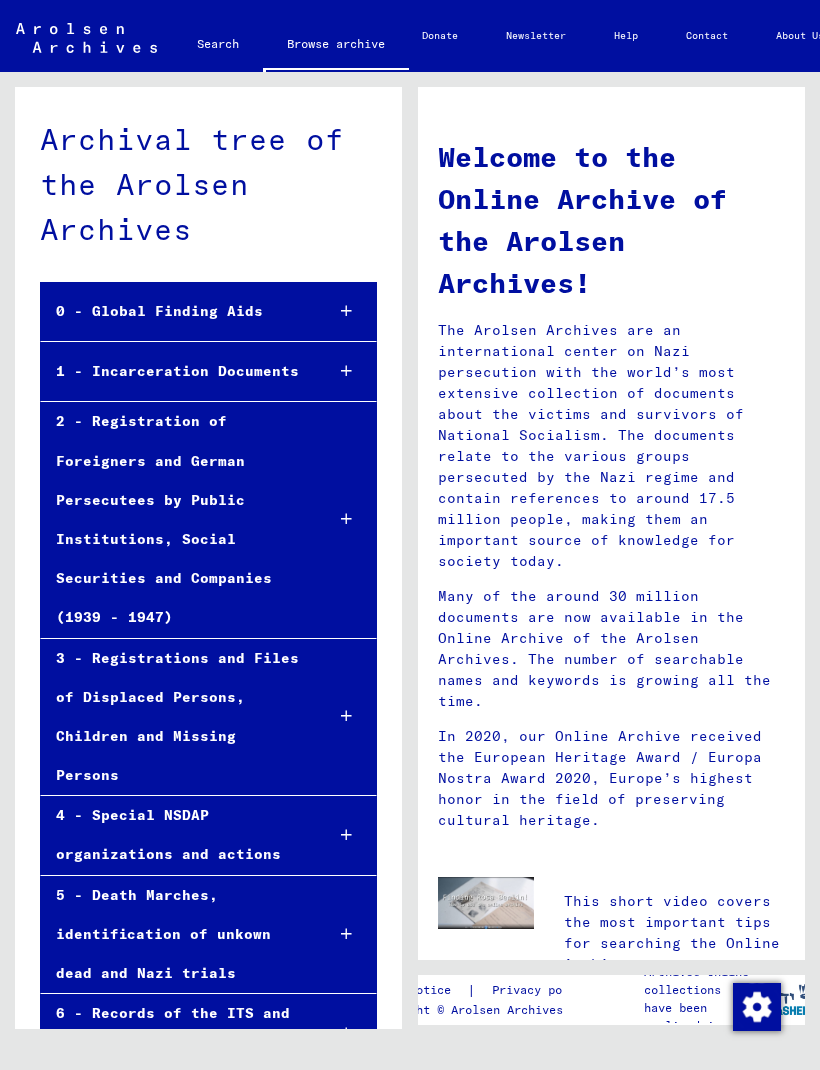 click on "1 - Incarceration Documents" at bounding box center [174, 371] 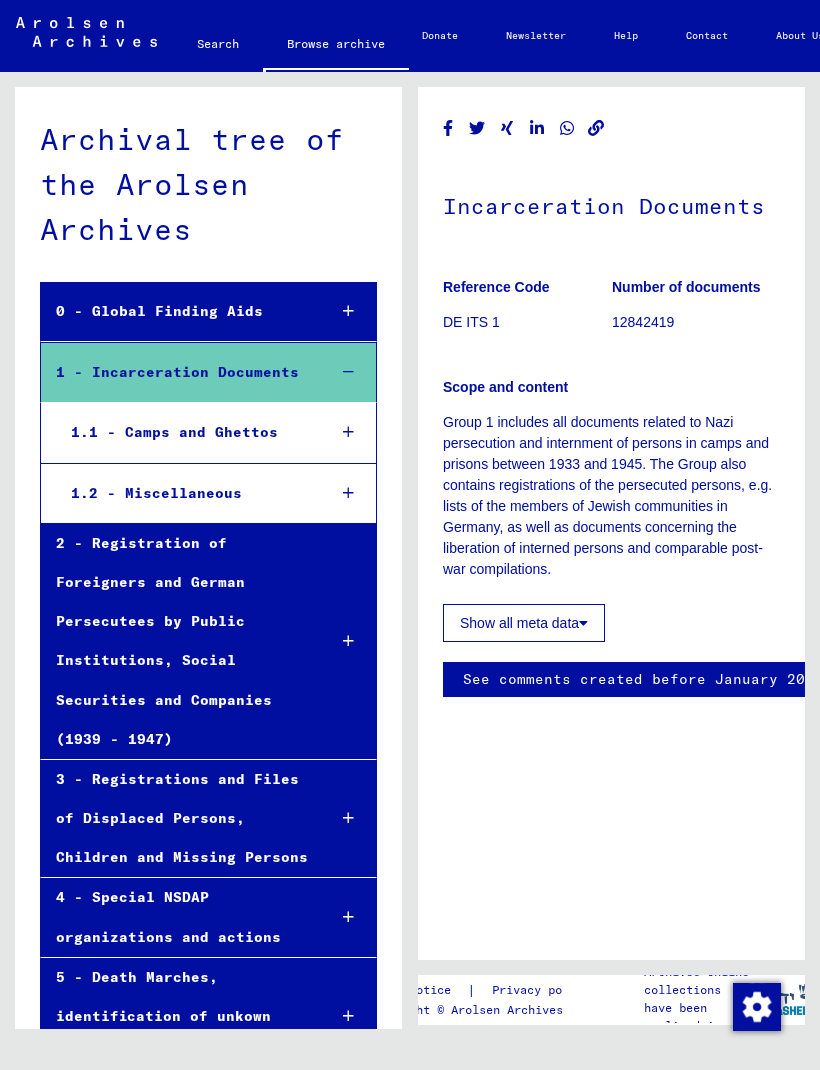 scroll, scrollTop: 0, scrollLeft: 0, axis: both 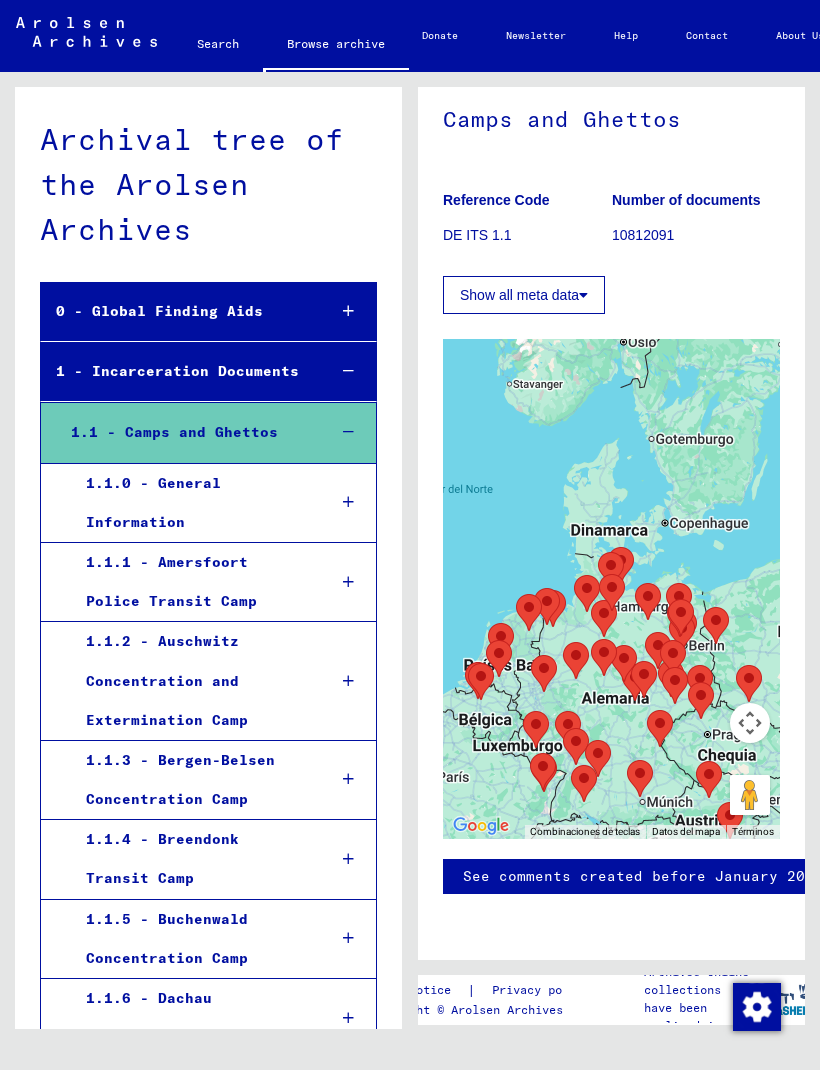 click on "0 - Global Finding Aids" at bounding box center (175, 311) 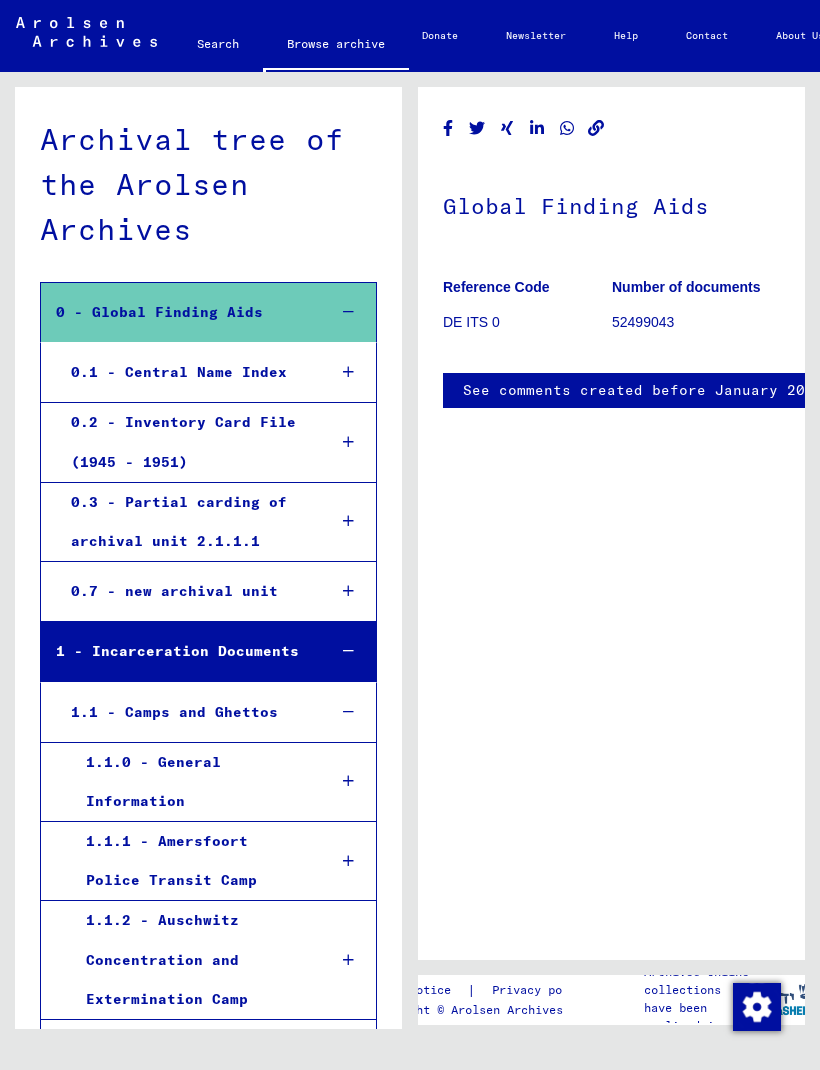 click on "0.1 - Central Name Index" at bounding box center (183, 372) 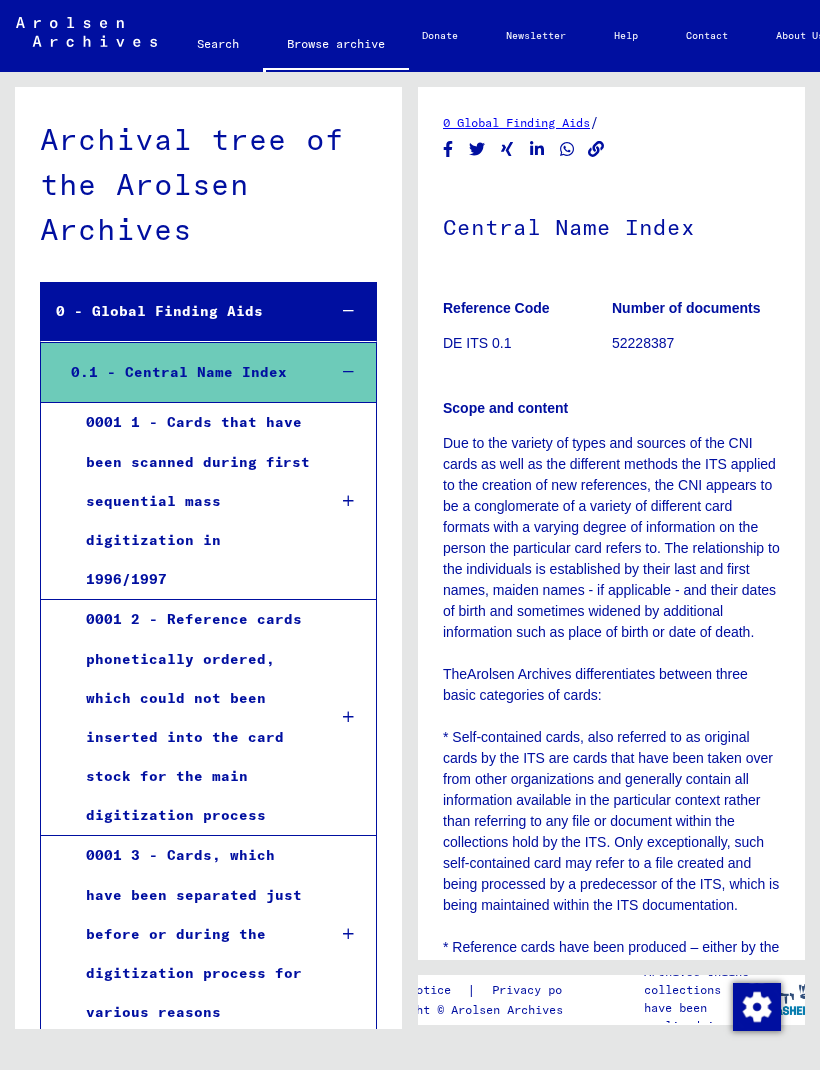 scroll, scrollTop: 0, scrollLeft: 0, axis: both 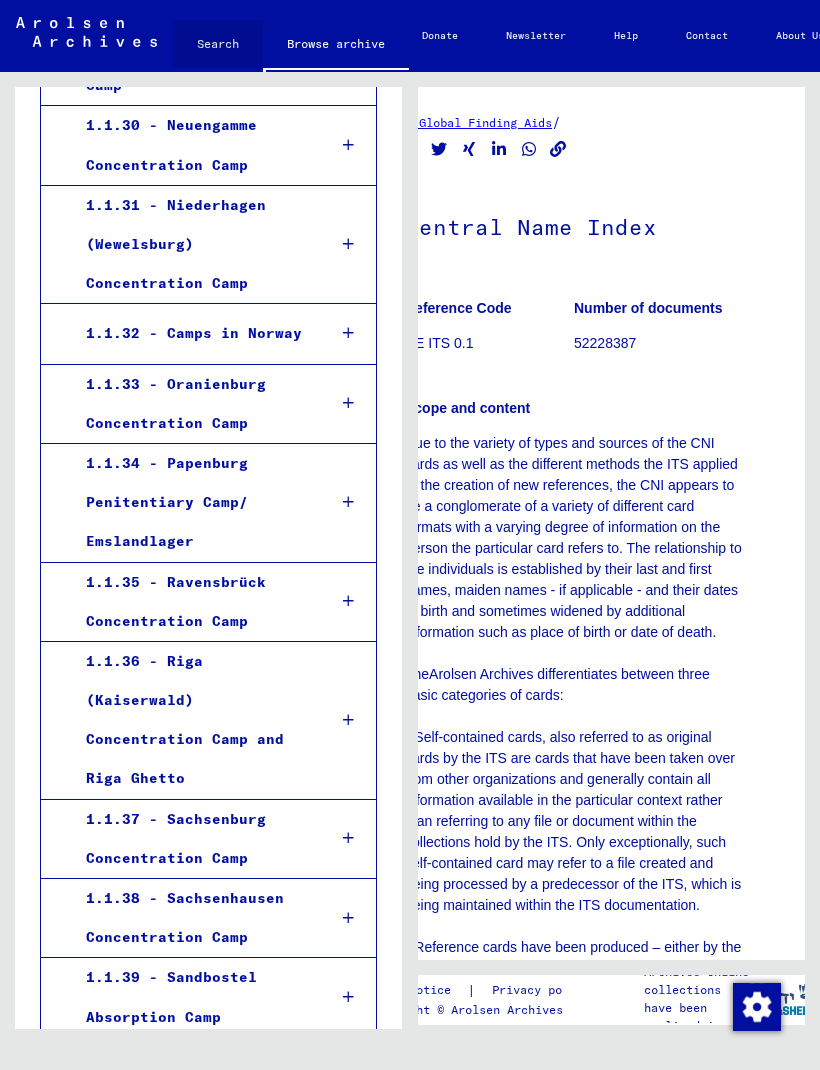 click on "Search" 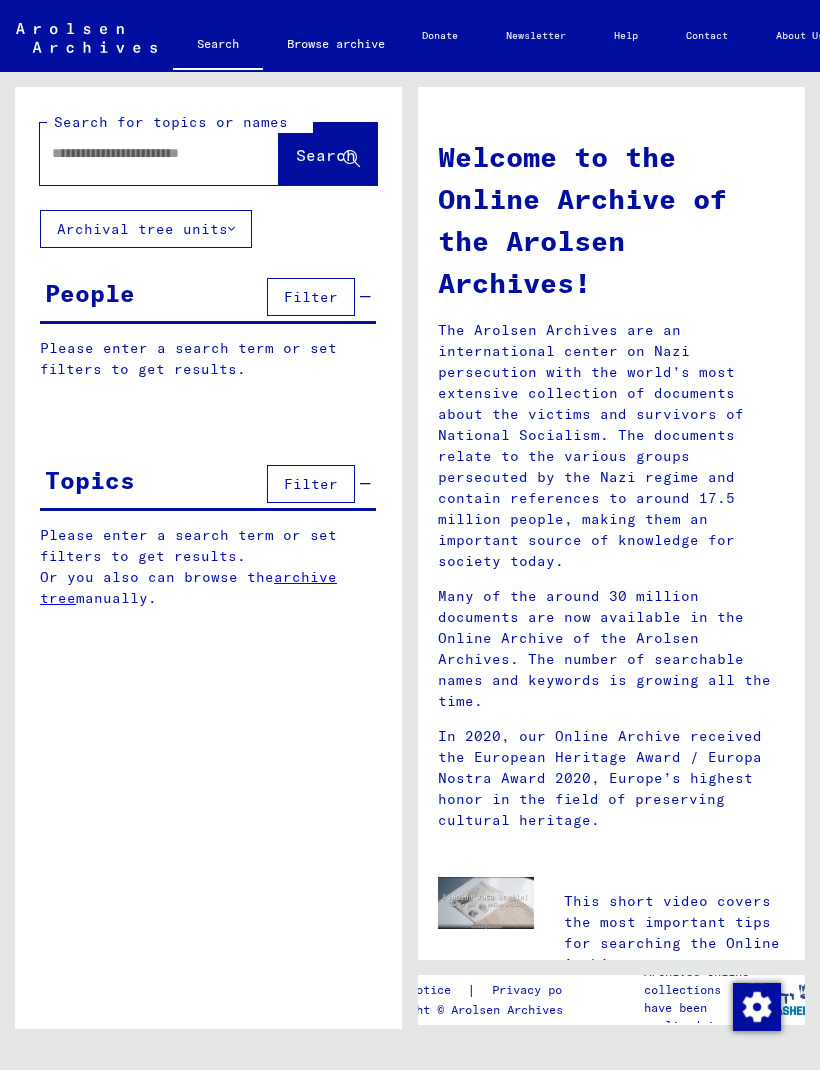 click at bounding box center (135, 153) 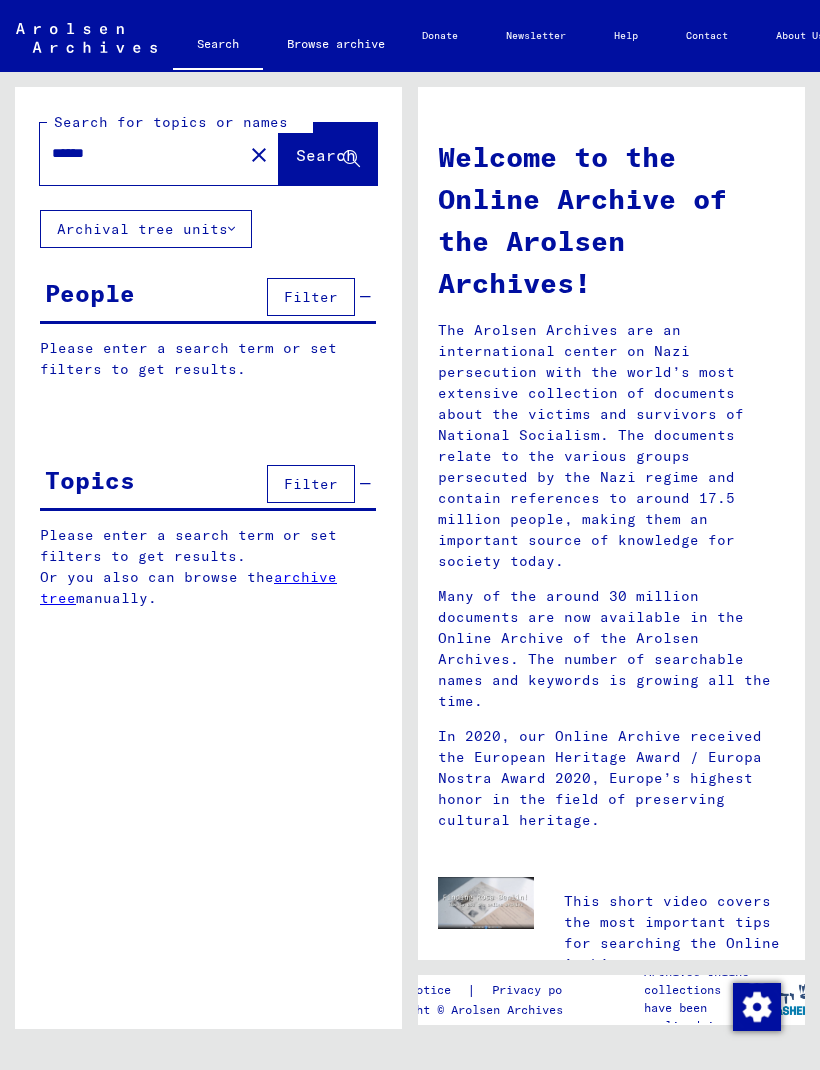 type on "******" 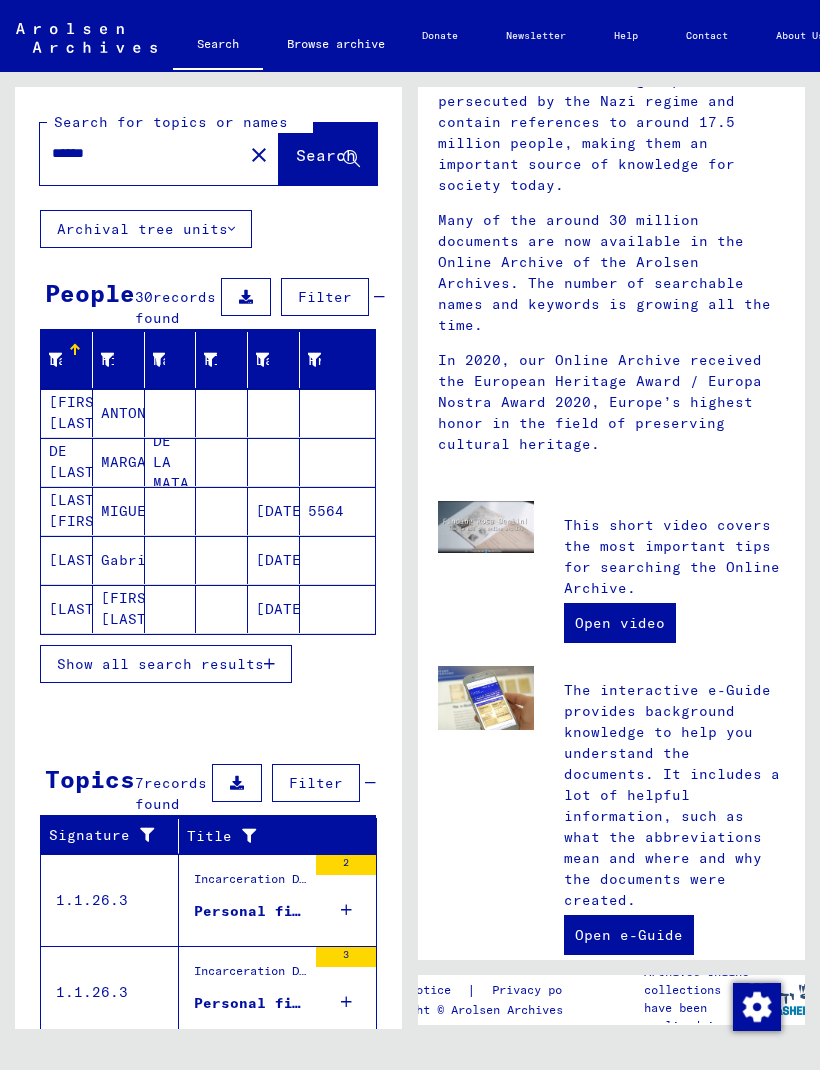 scroll, scrollTop: 393, scrollLeft: 0, axis: vertical 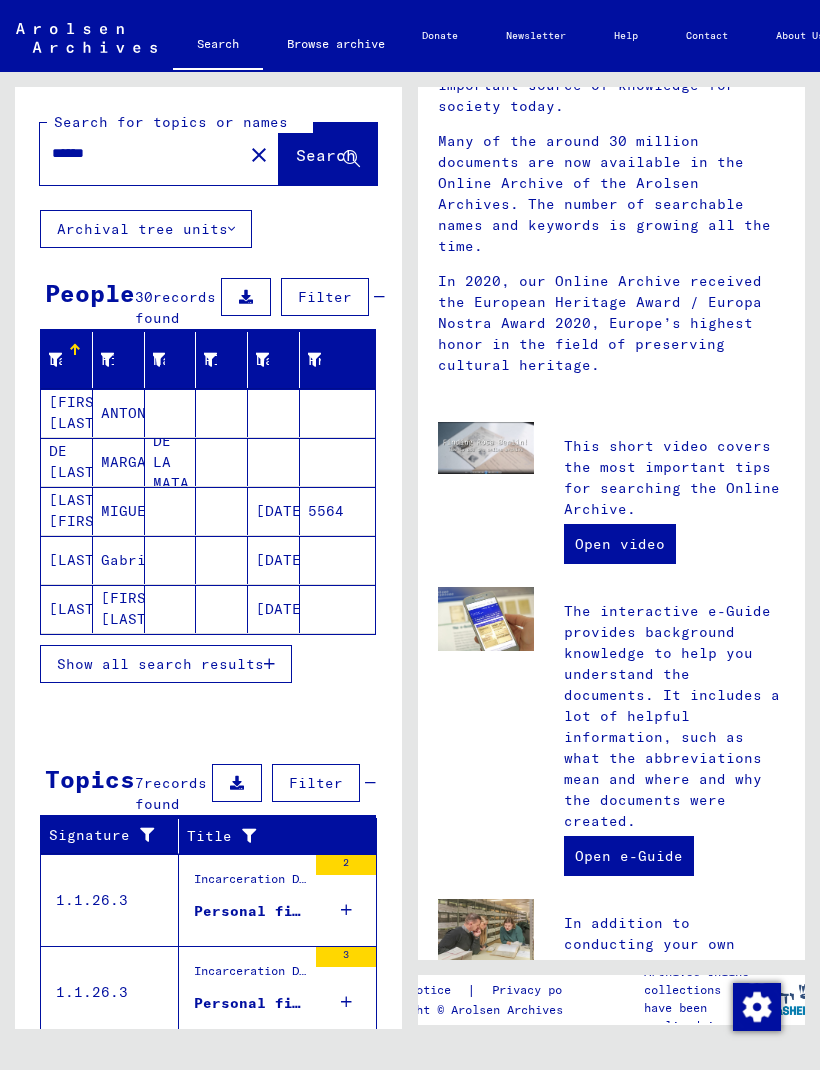 click on "[FIRST] [LAST] [FIRST] [LAST]" at bounding box center (67, 560) 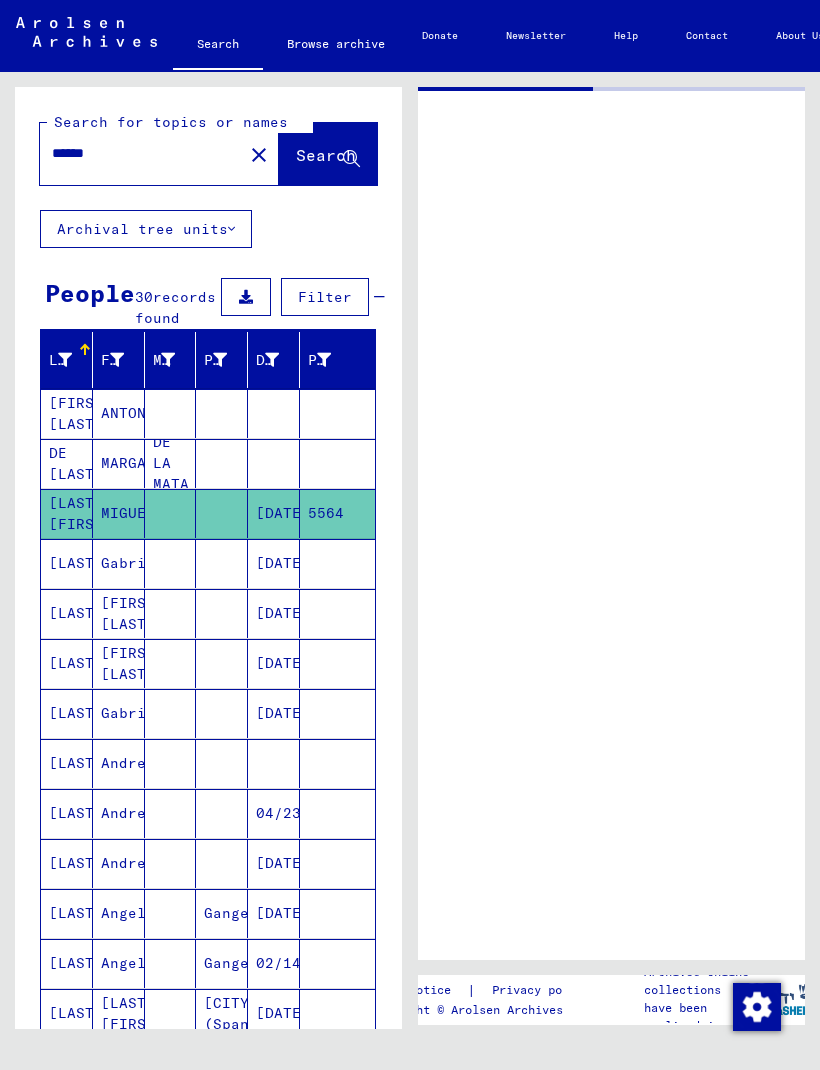 scroll, scrollTop: 0, scrollLeft: 0, axis: both 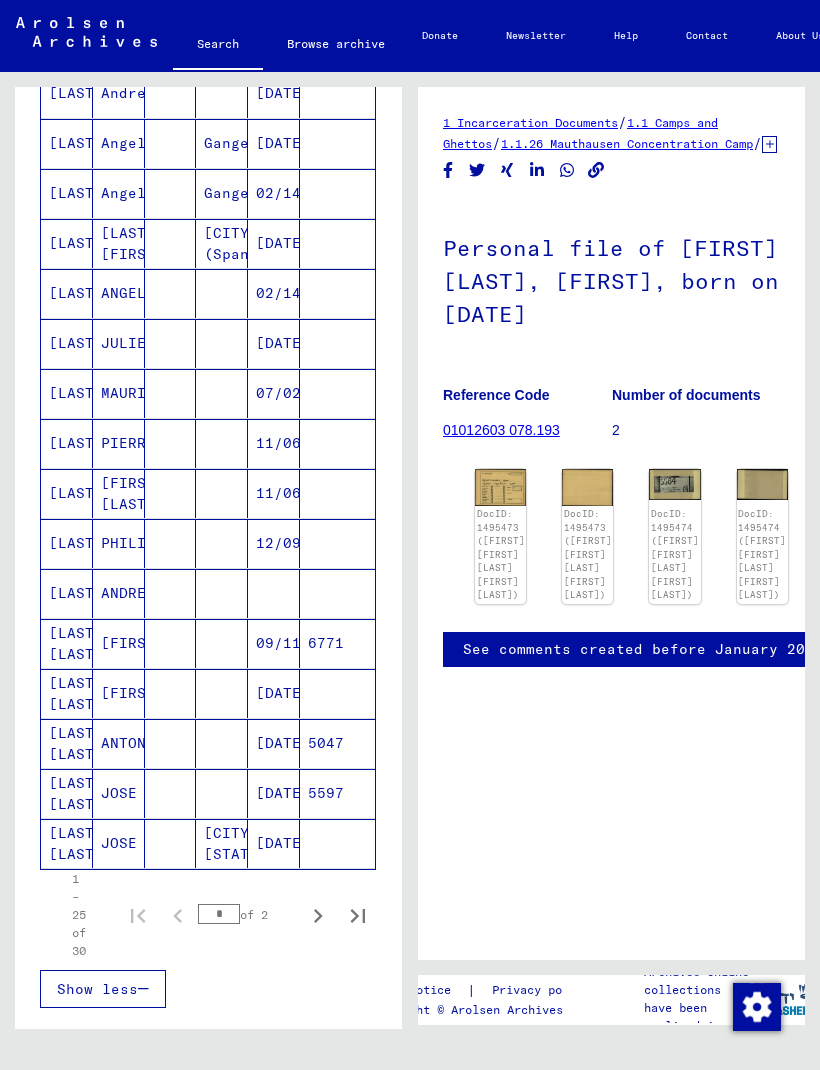 click 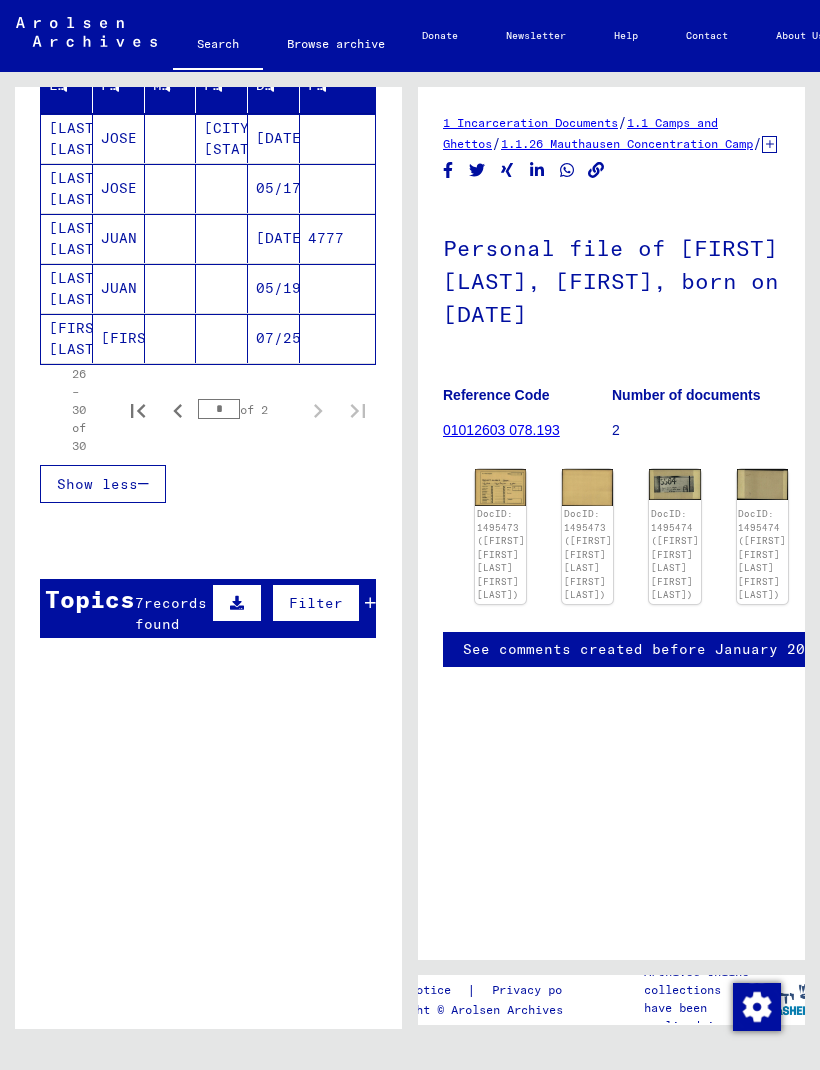 scroll, scrollTop: 272, scrollLeft: 0, axis: vertical 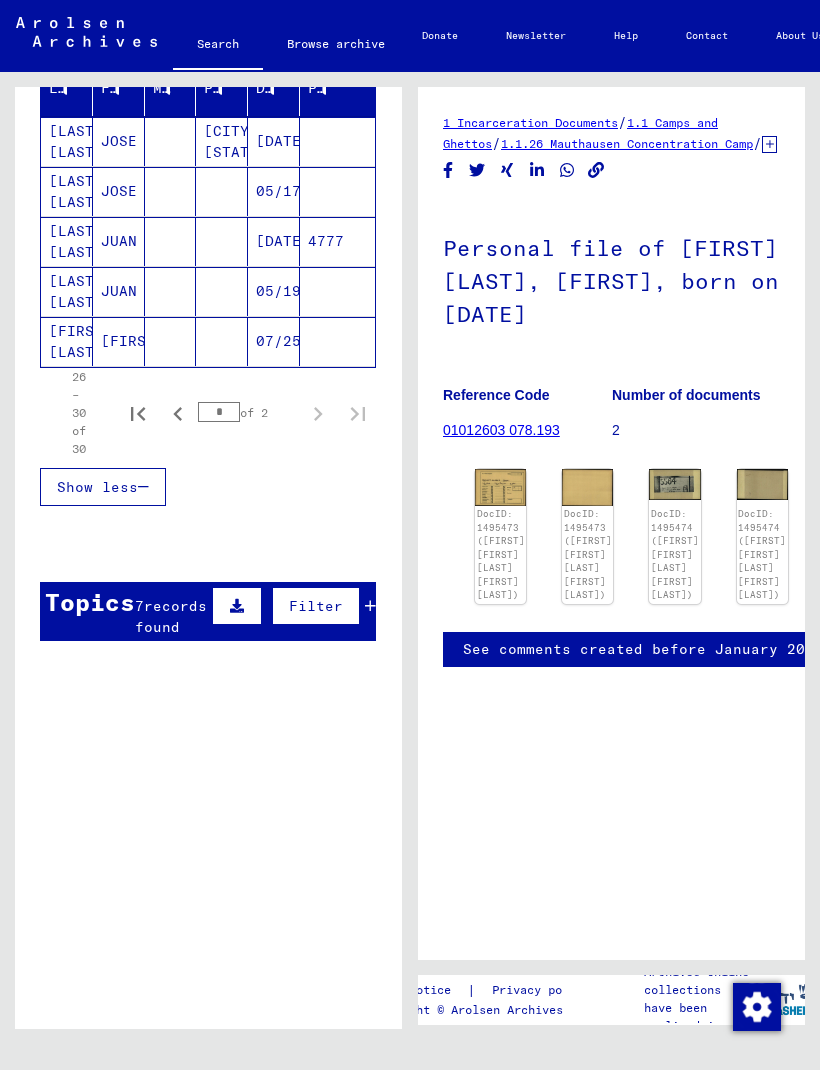 click on "[LAST] [LAST] [LAST] [LAST]" at bounding box center (67, 241) 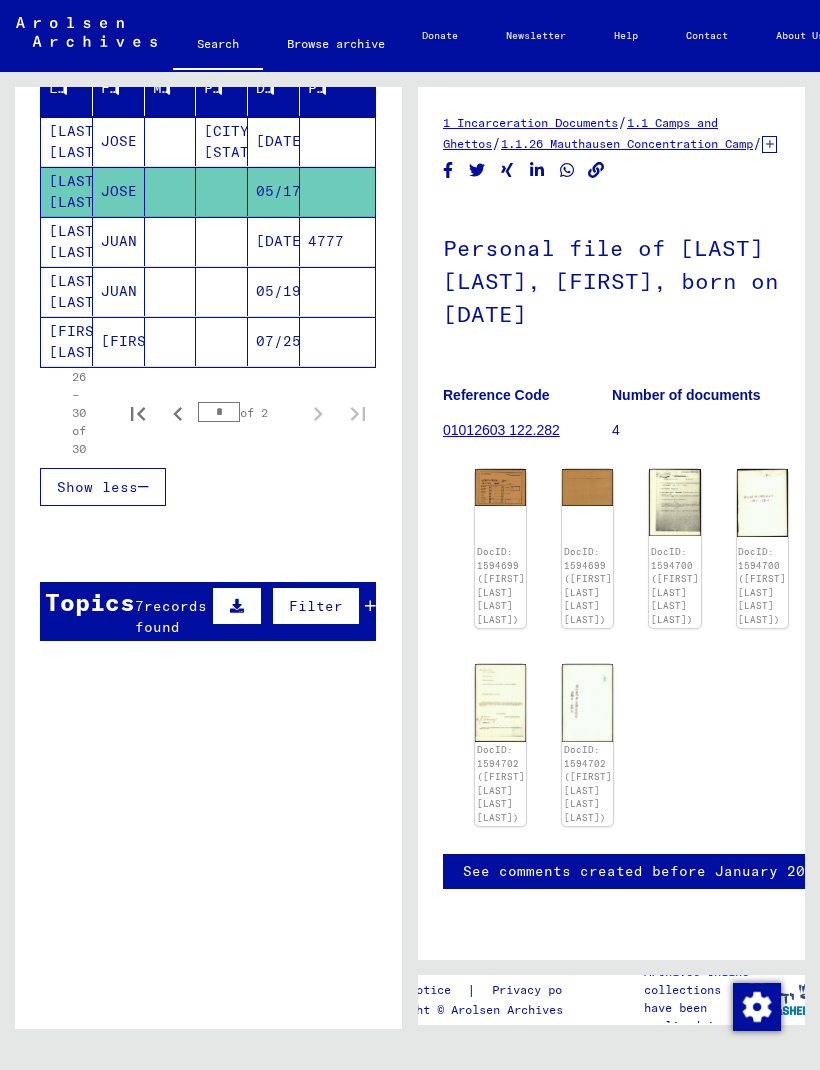 scroll, scrollTop: 0, scrollLeft: 0, axis: both 